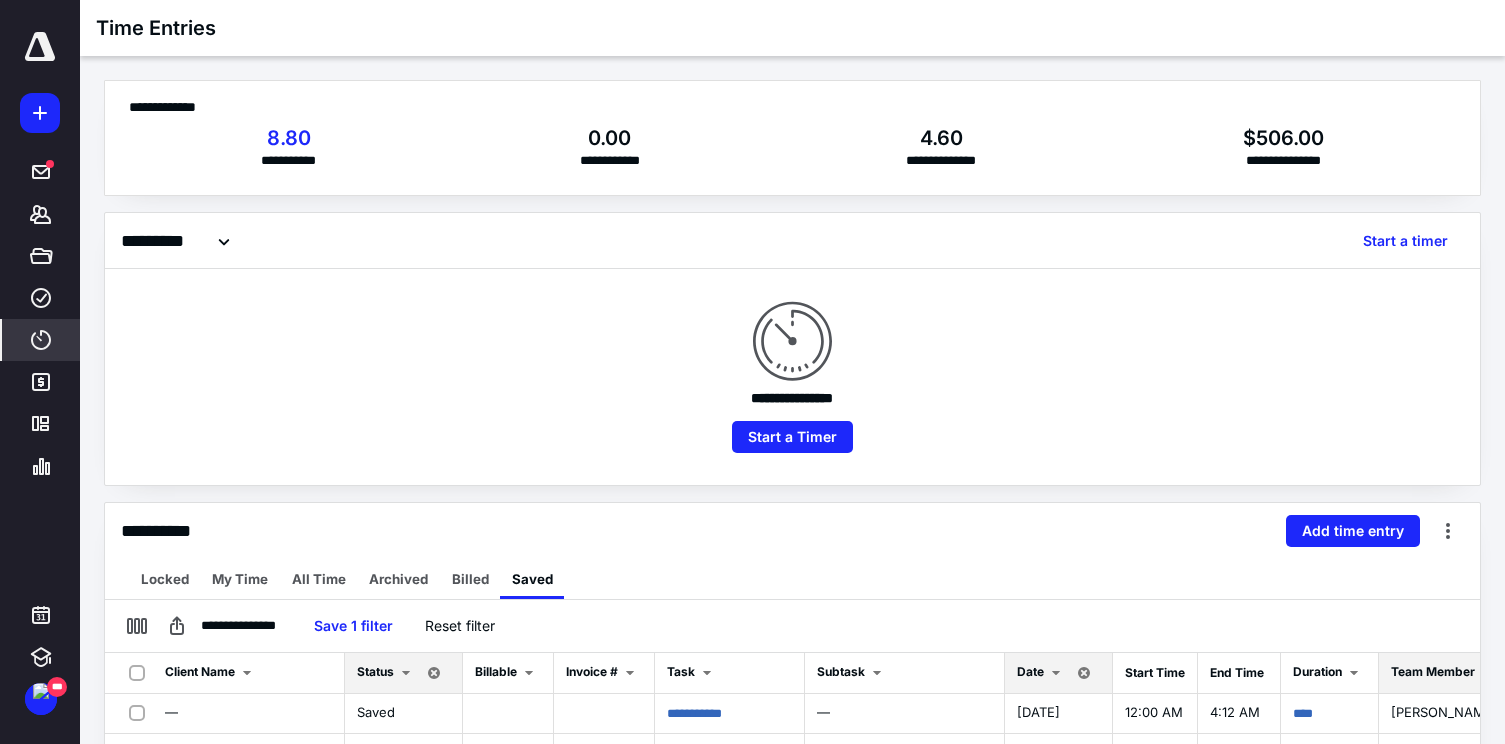 scroll, scrollTop: 442, scrollLeft: 0, axis: vertical 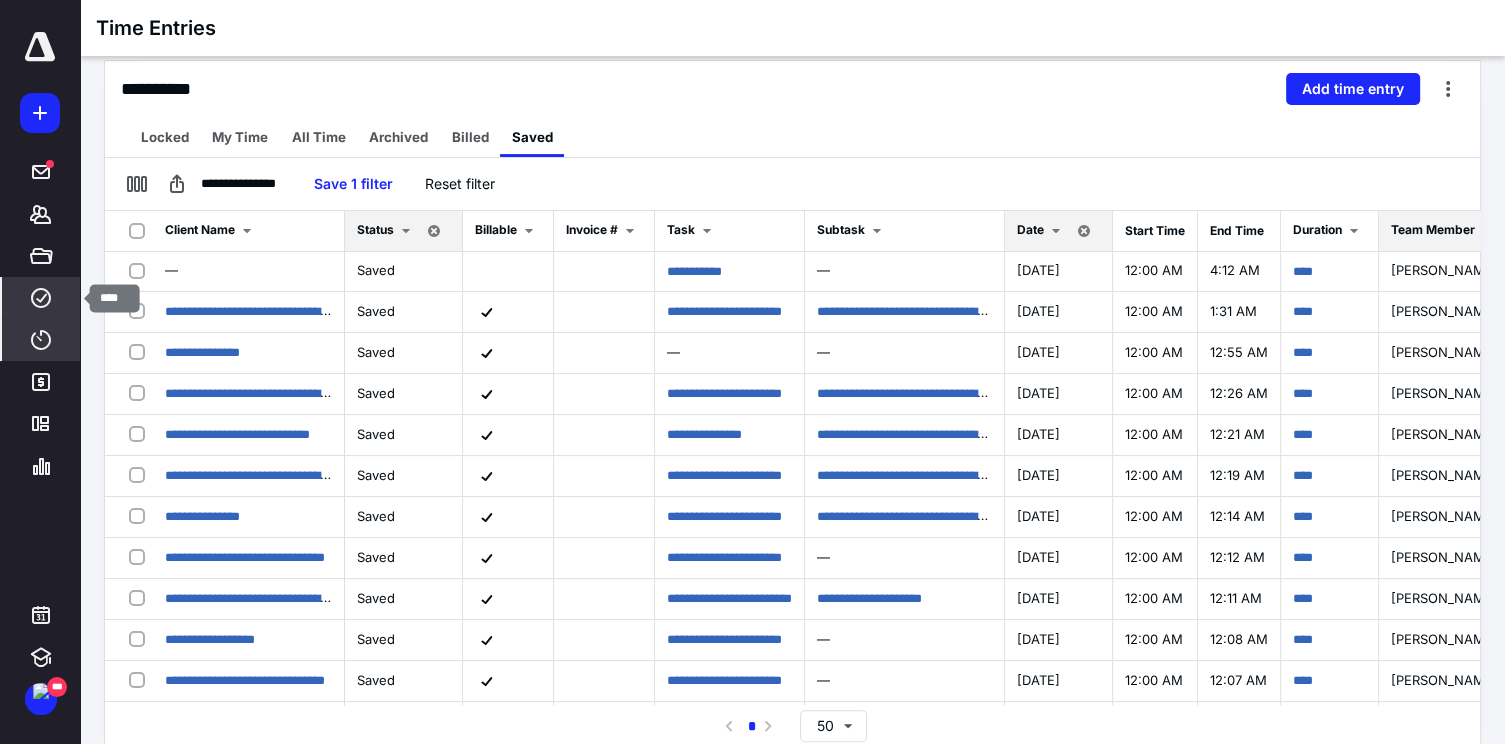 click 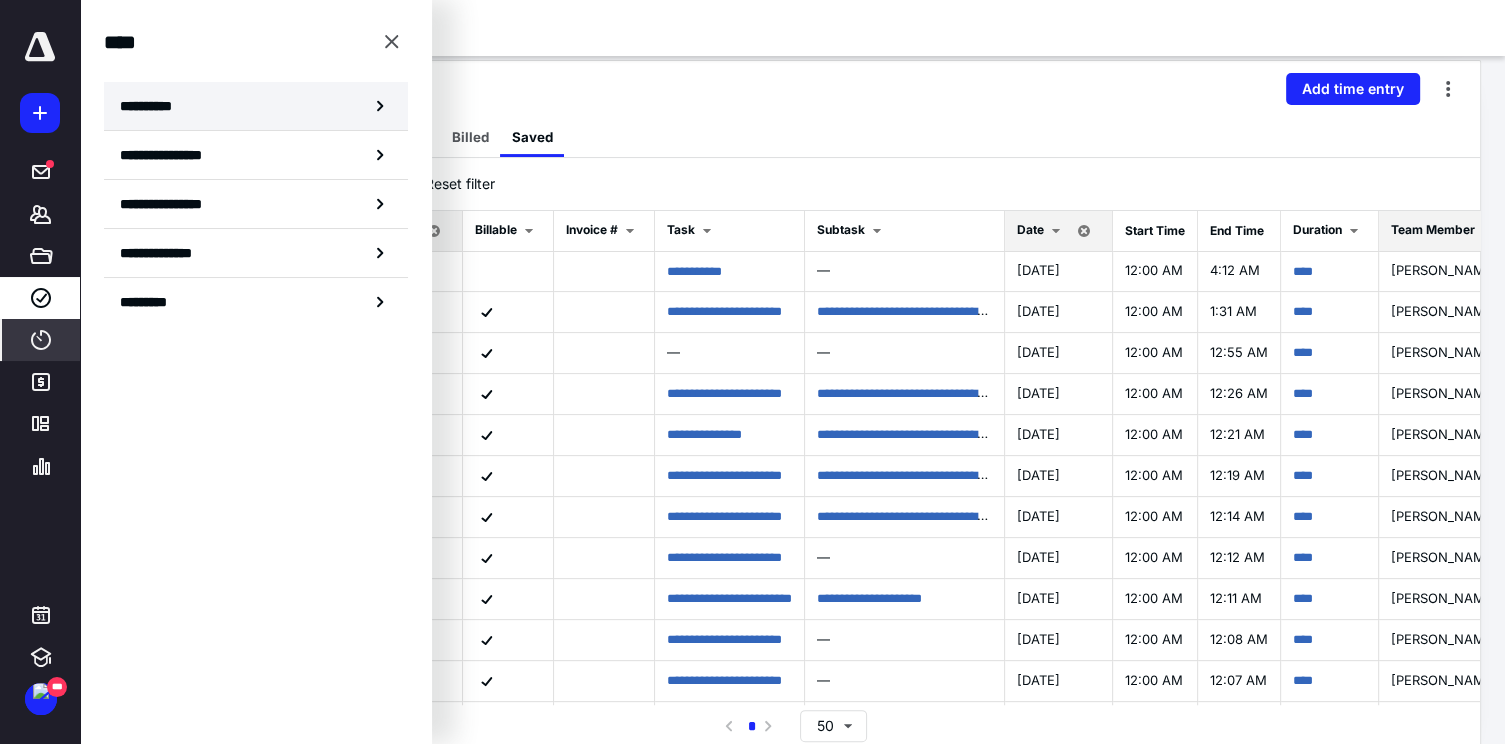 click on "**********" at bounding box center [256, 106] 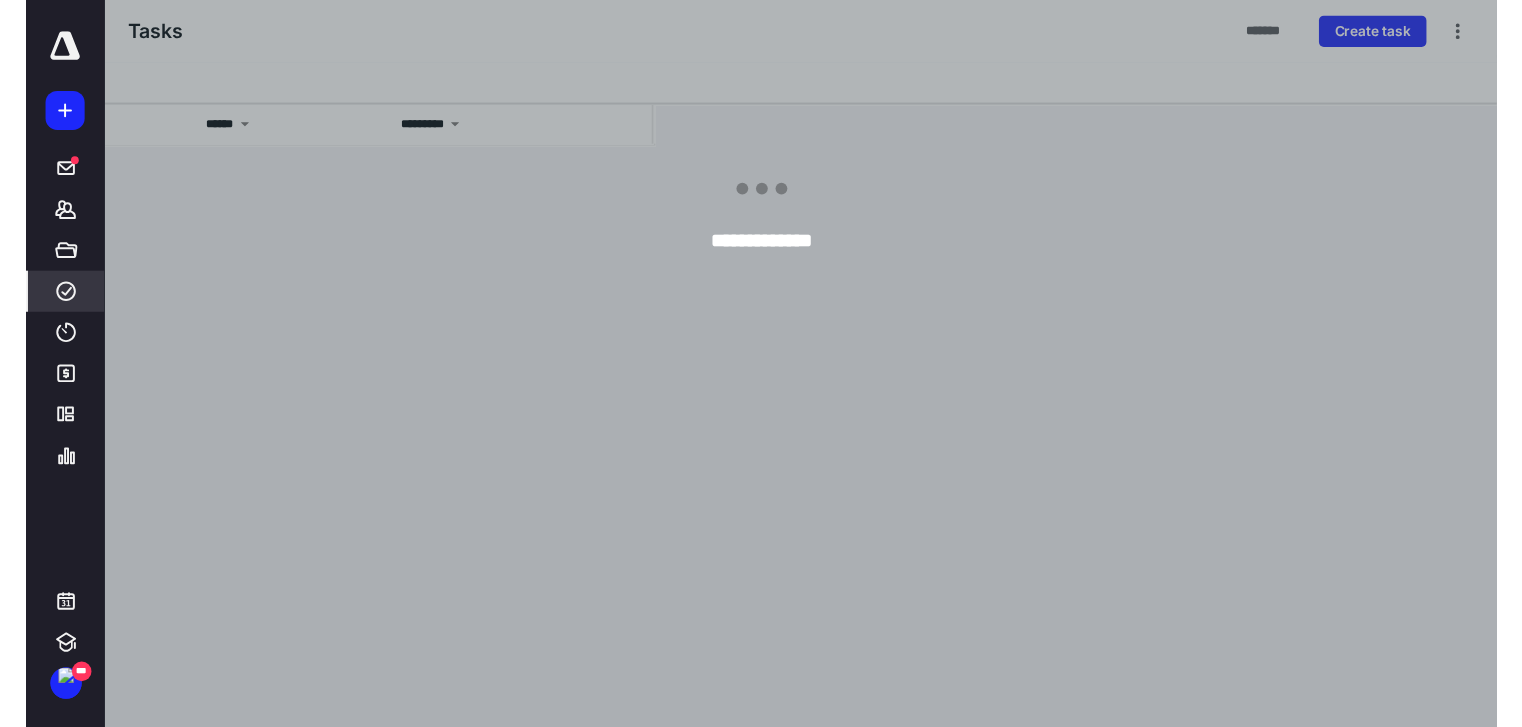 scroll, scrollTop: 0, scrollLeft: 0, axis: both 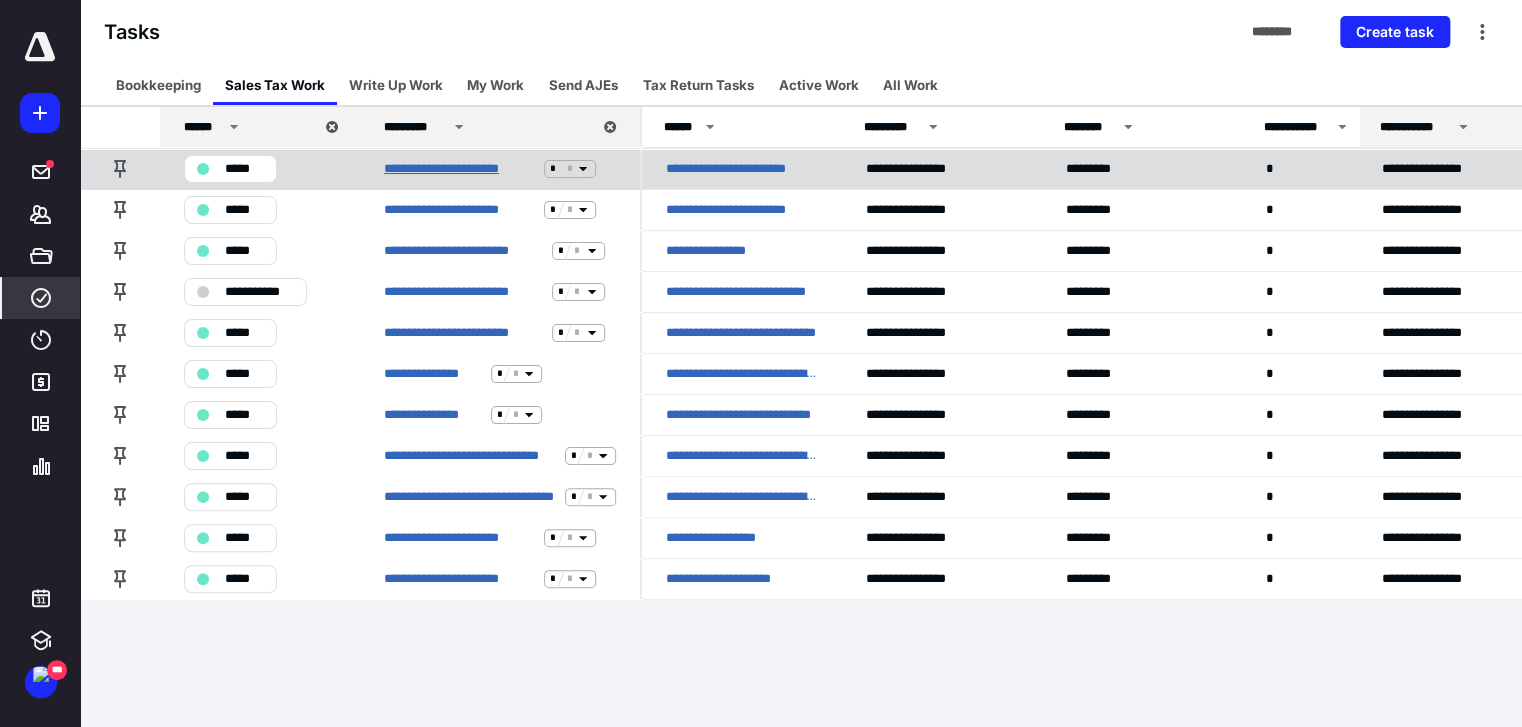 click on "**********" at bounding box center [460, 169] 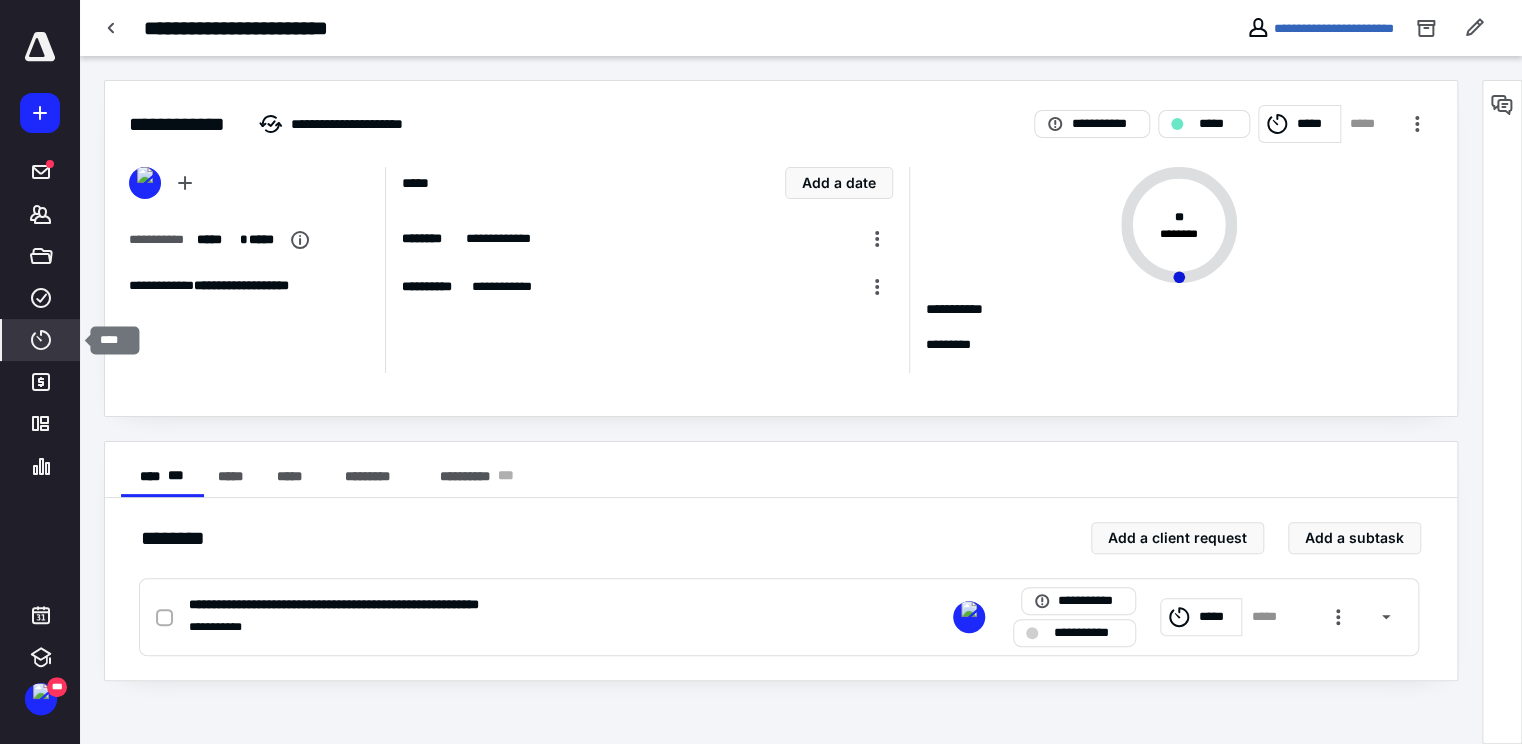 click 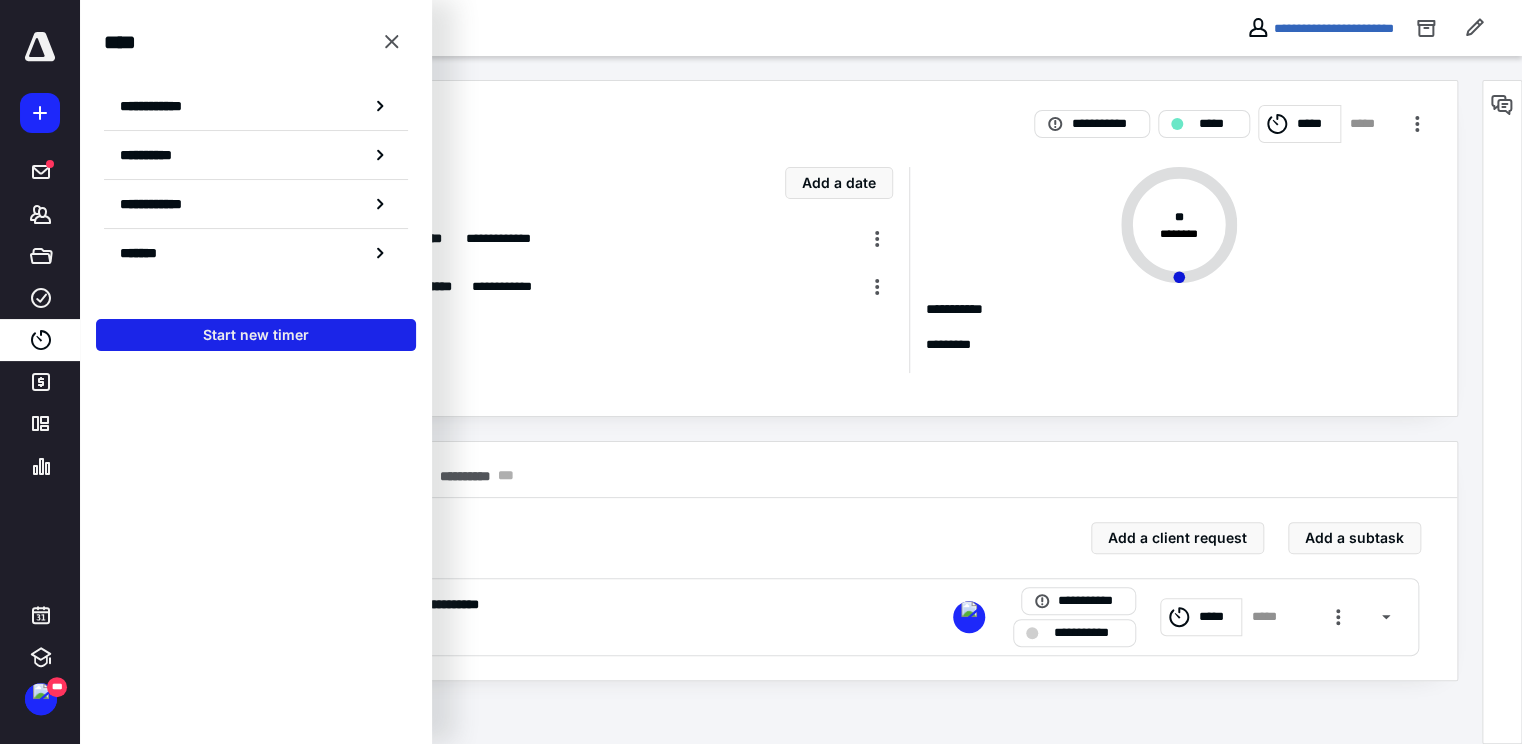 click on "Start new timer" at bounding box center [256, 335] 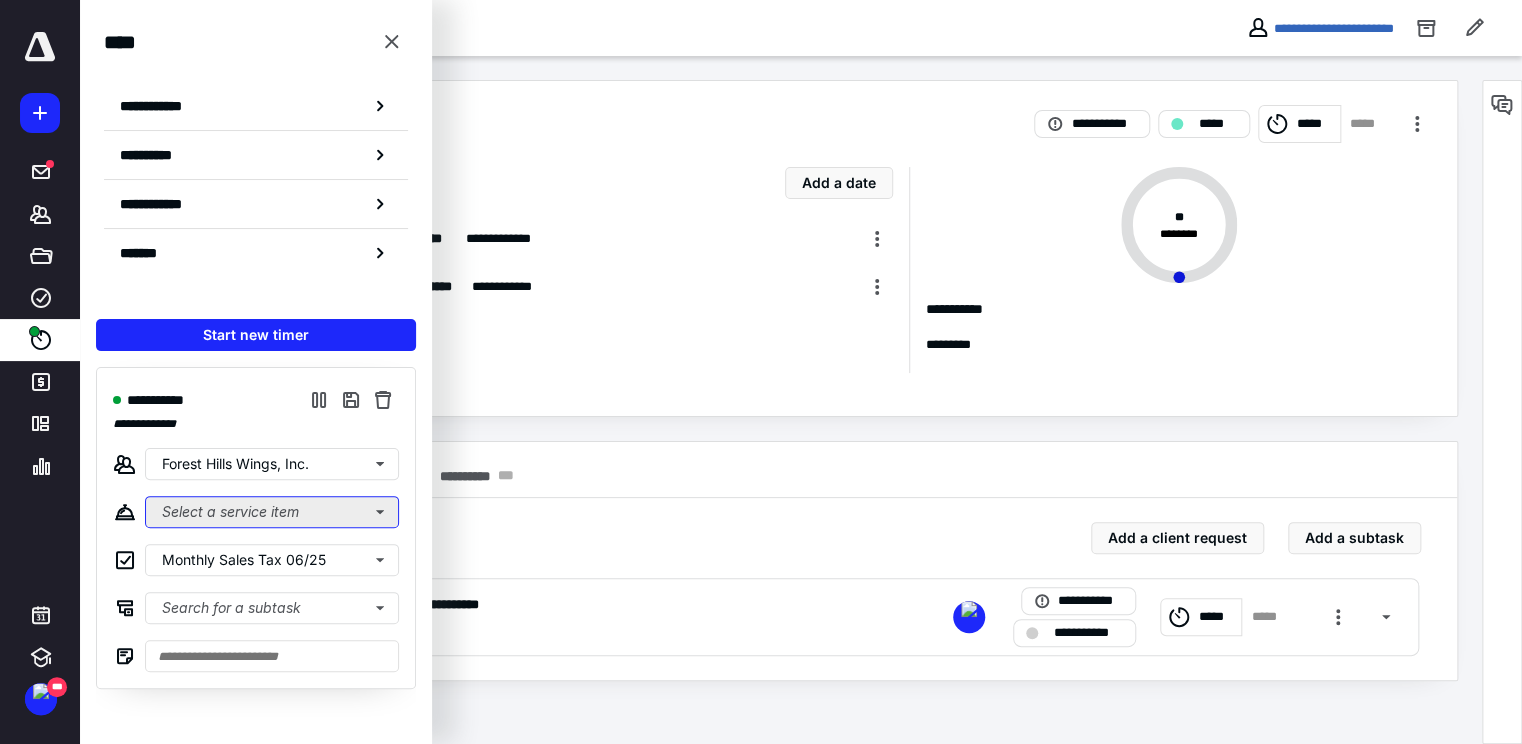 click on "Select a service item" at bounding box center [272, 512] 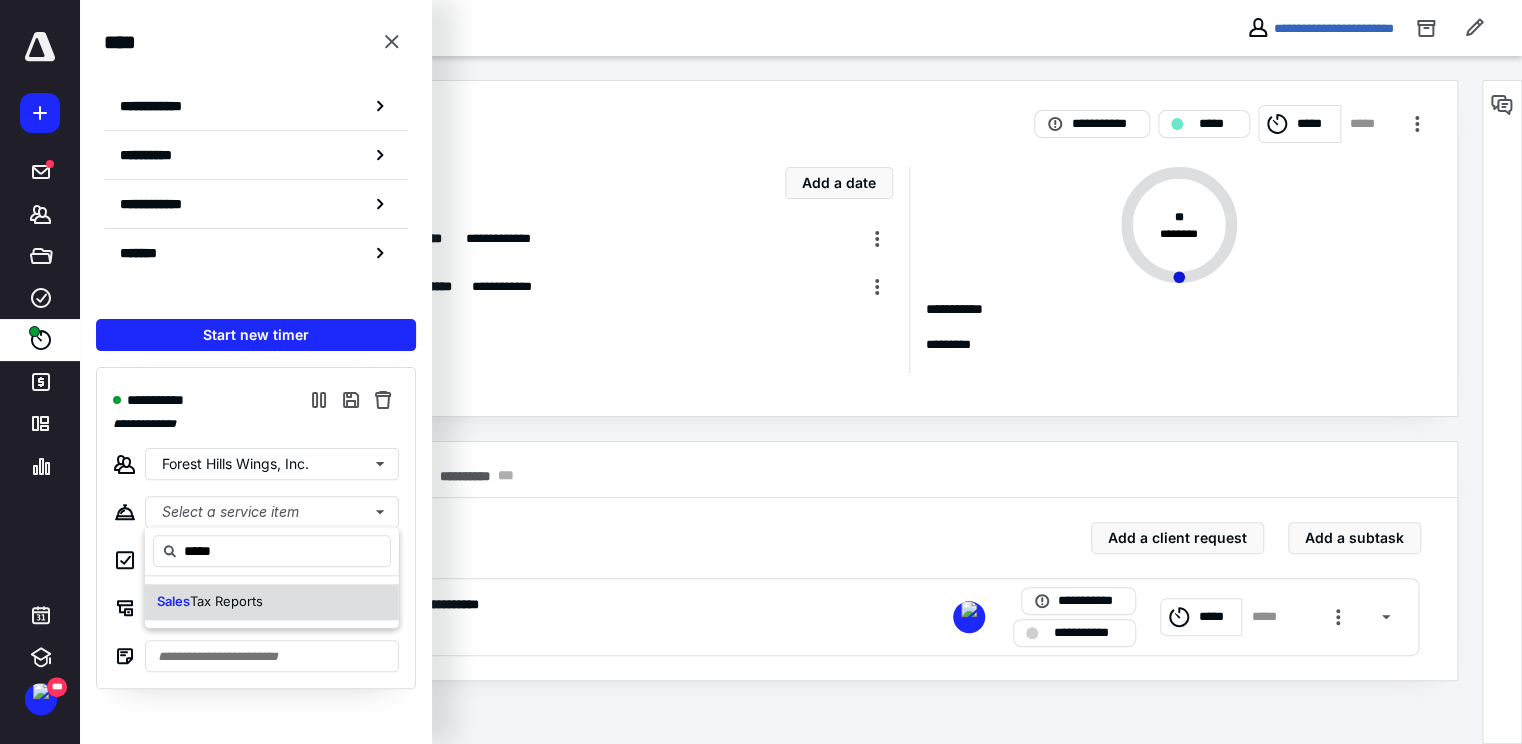 click on "Tax Reports" at bounding box center [226, 601] 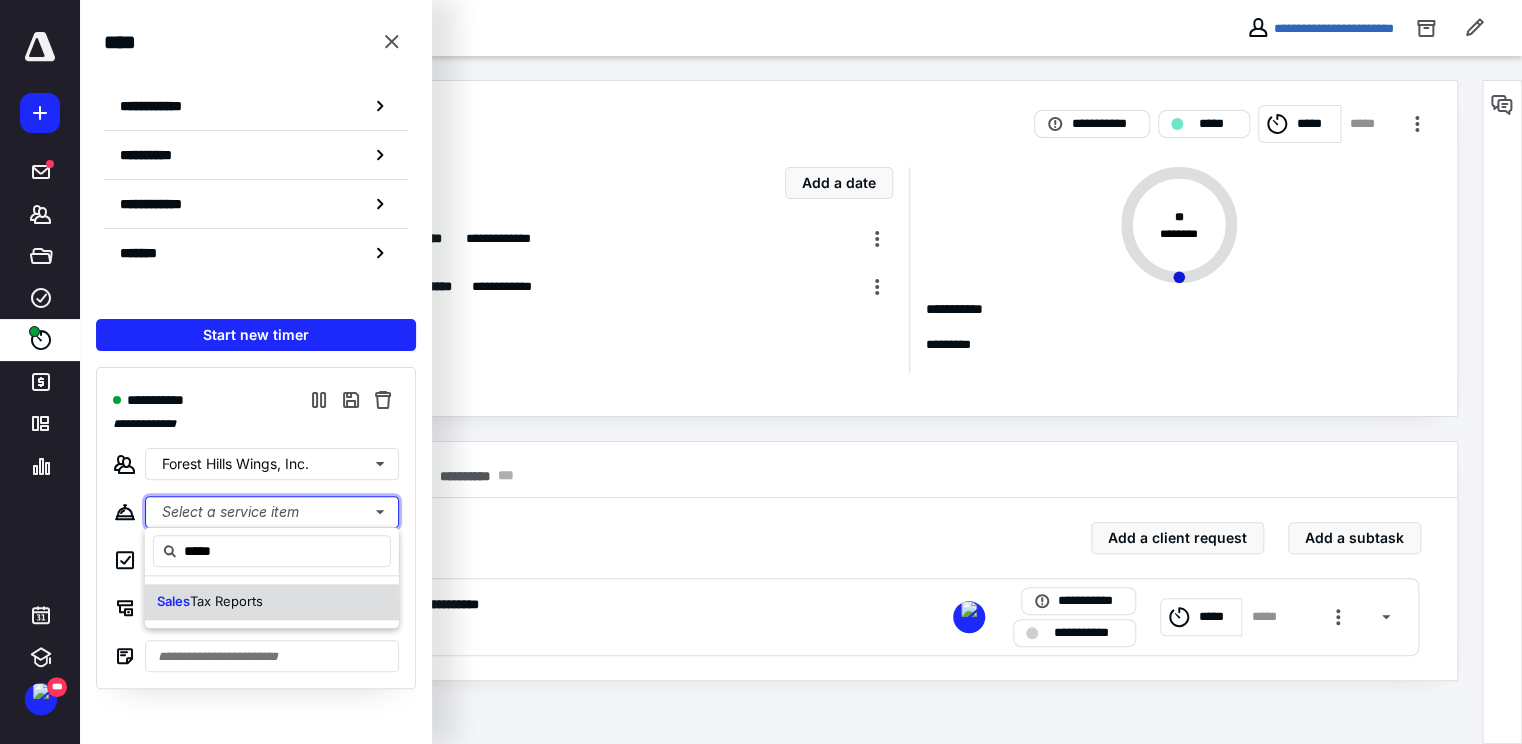 type 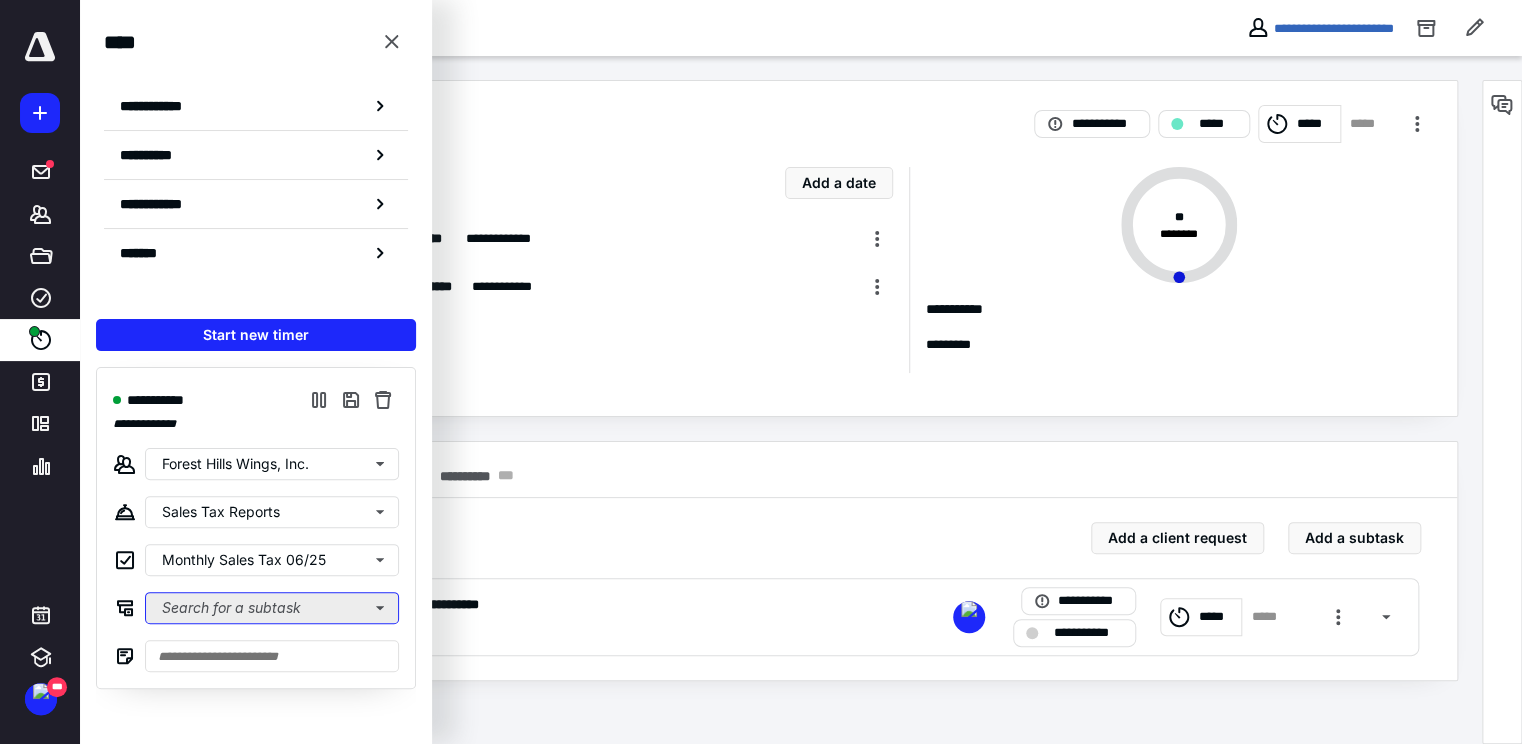 click on "Search for a subtask" at bounding box center (272, 608) 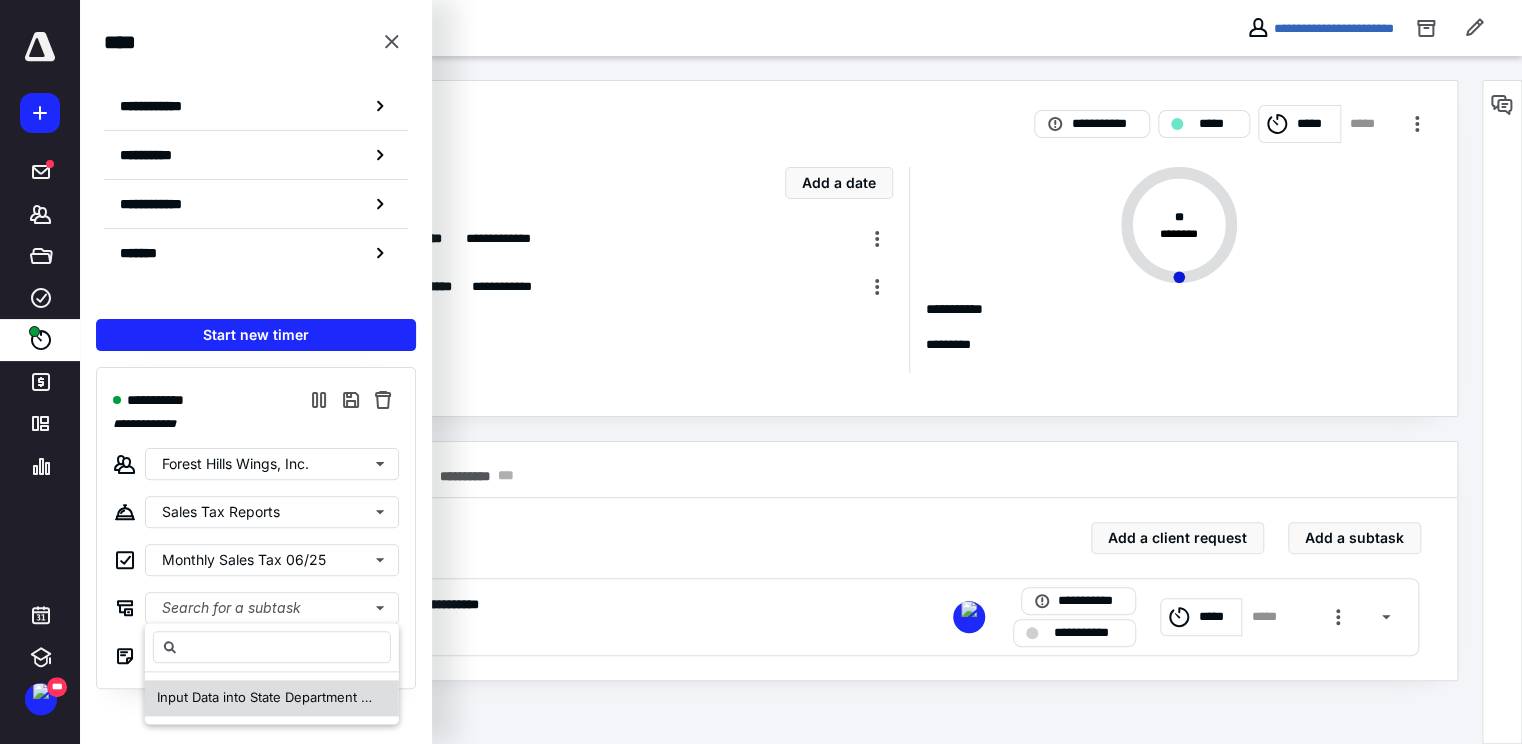 click on "Input Data into State Department of Revenue Service Portal" at bounding box center (268, 698) 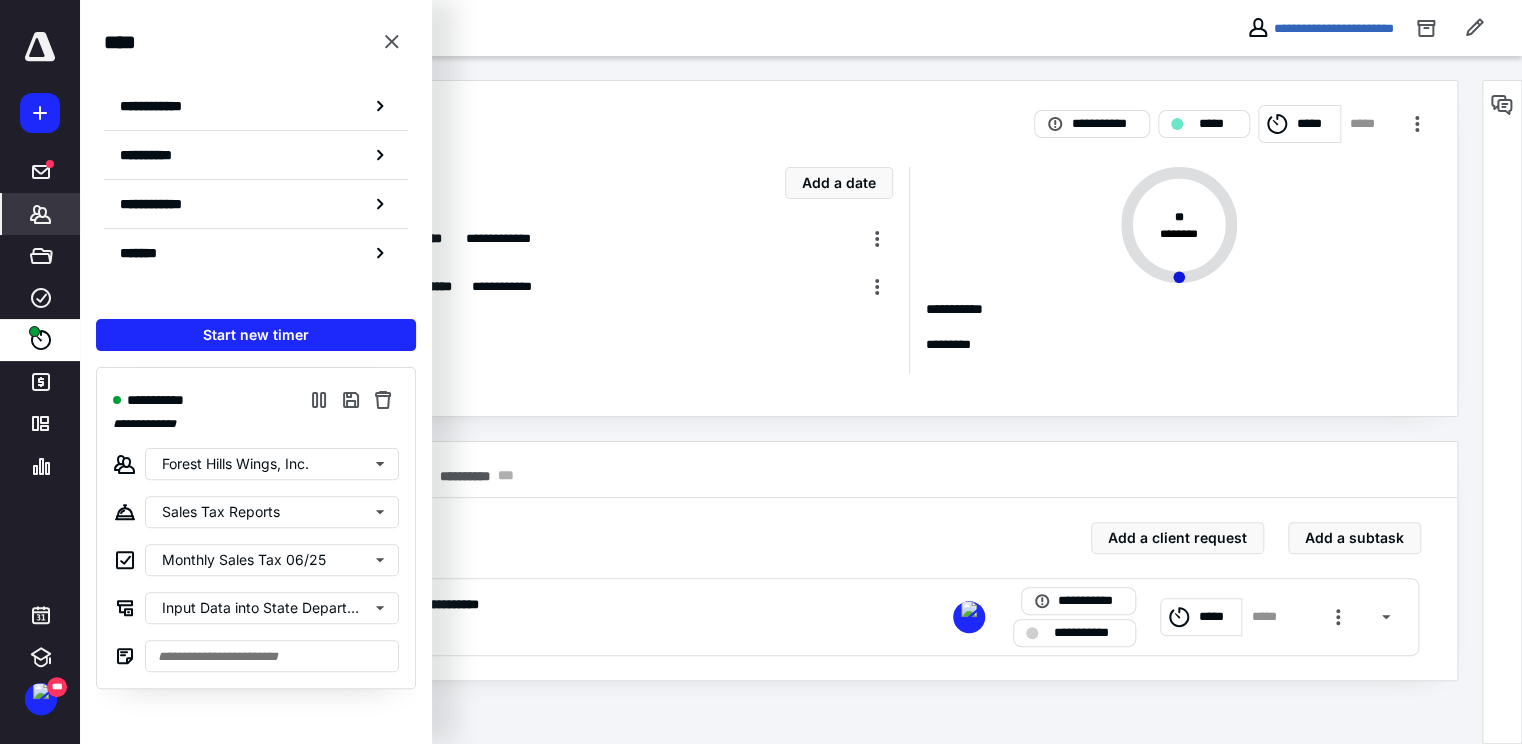 click 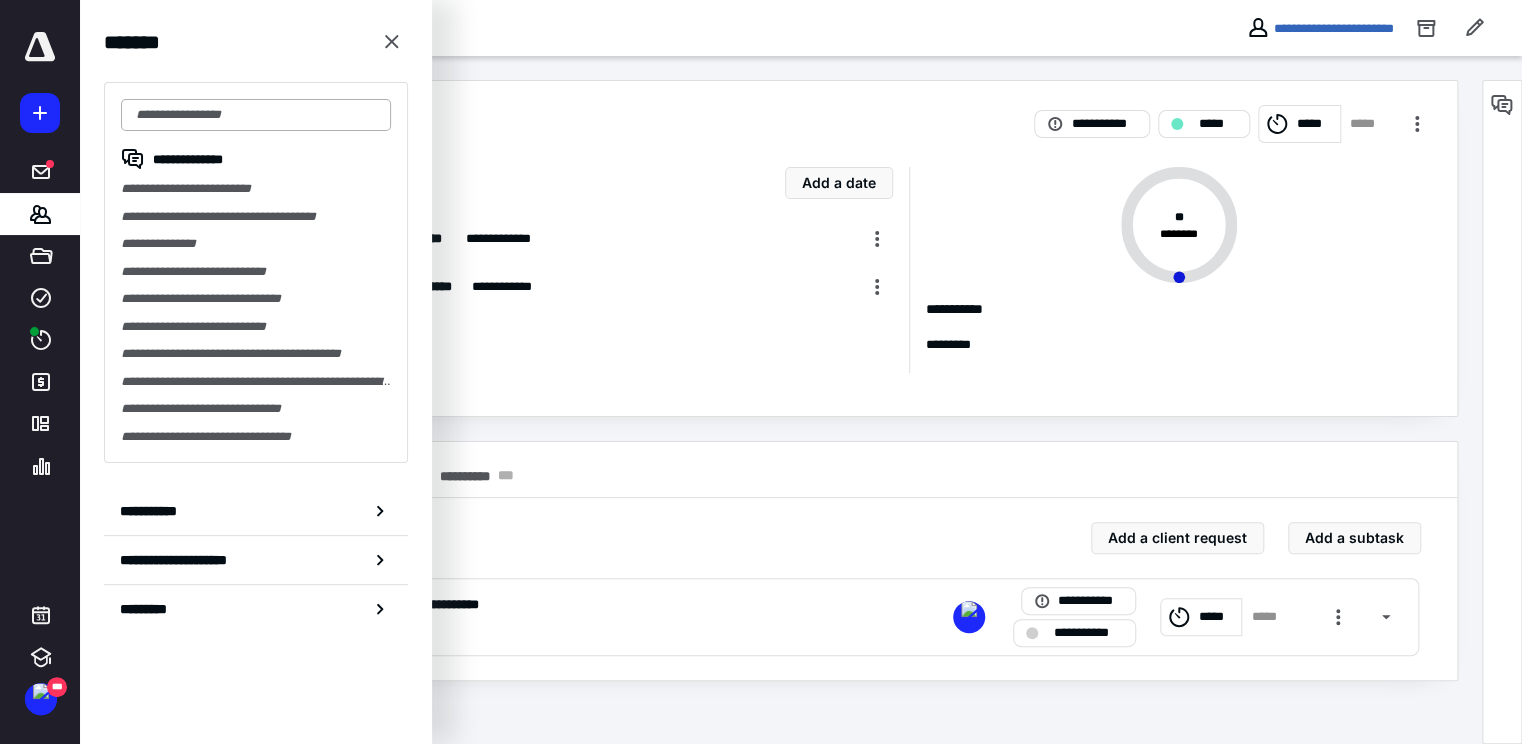 click at bounding box center [256, 115] 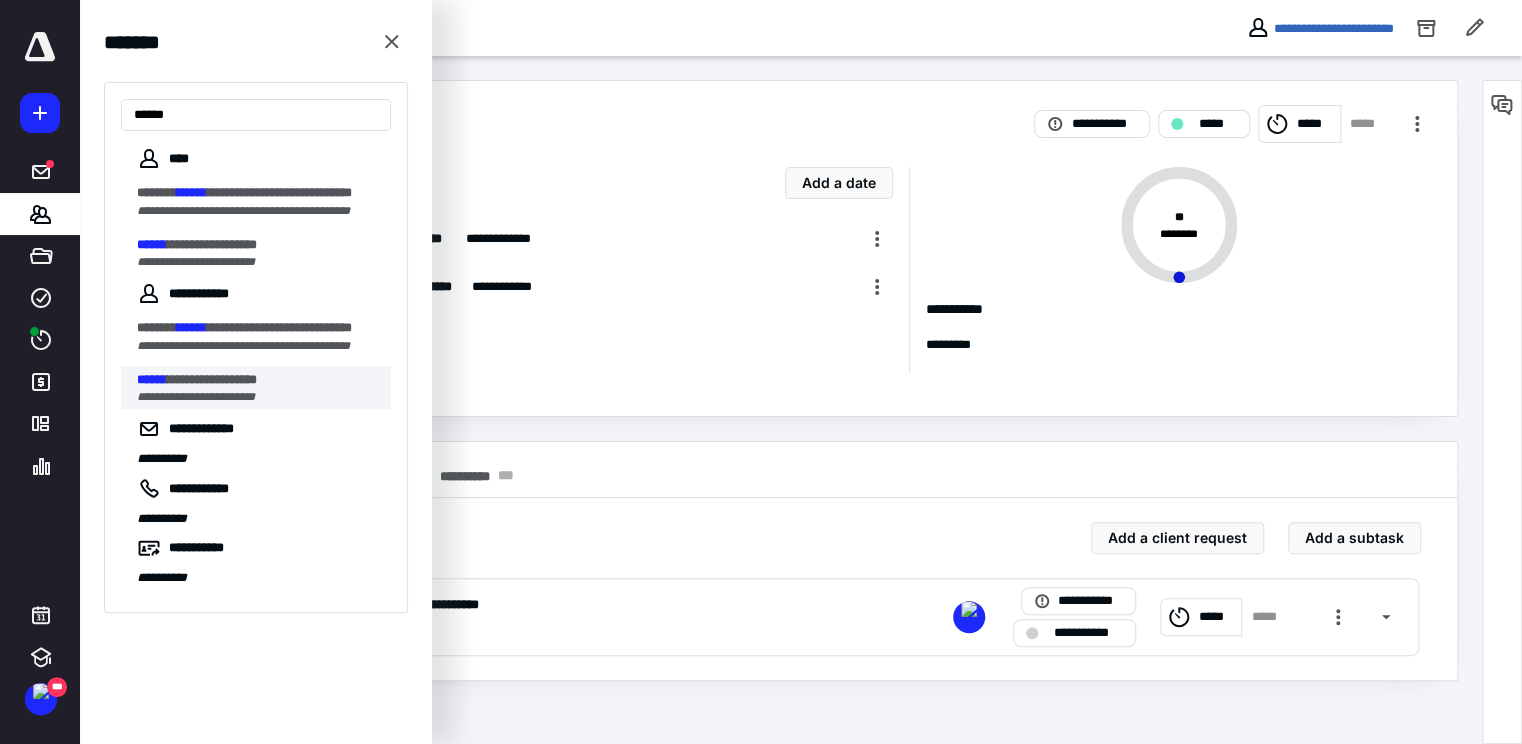 type on "******" 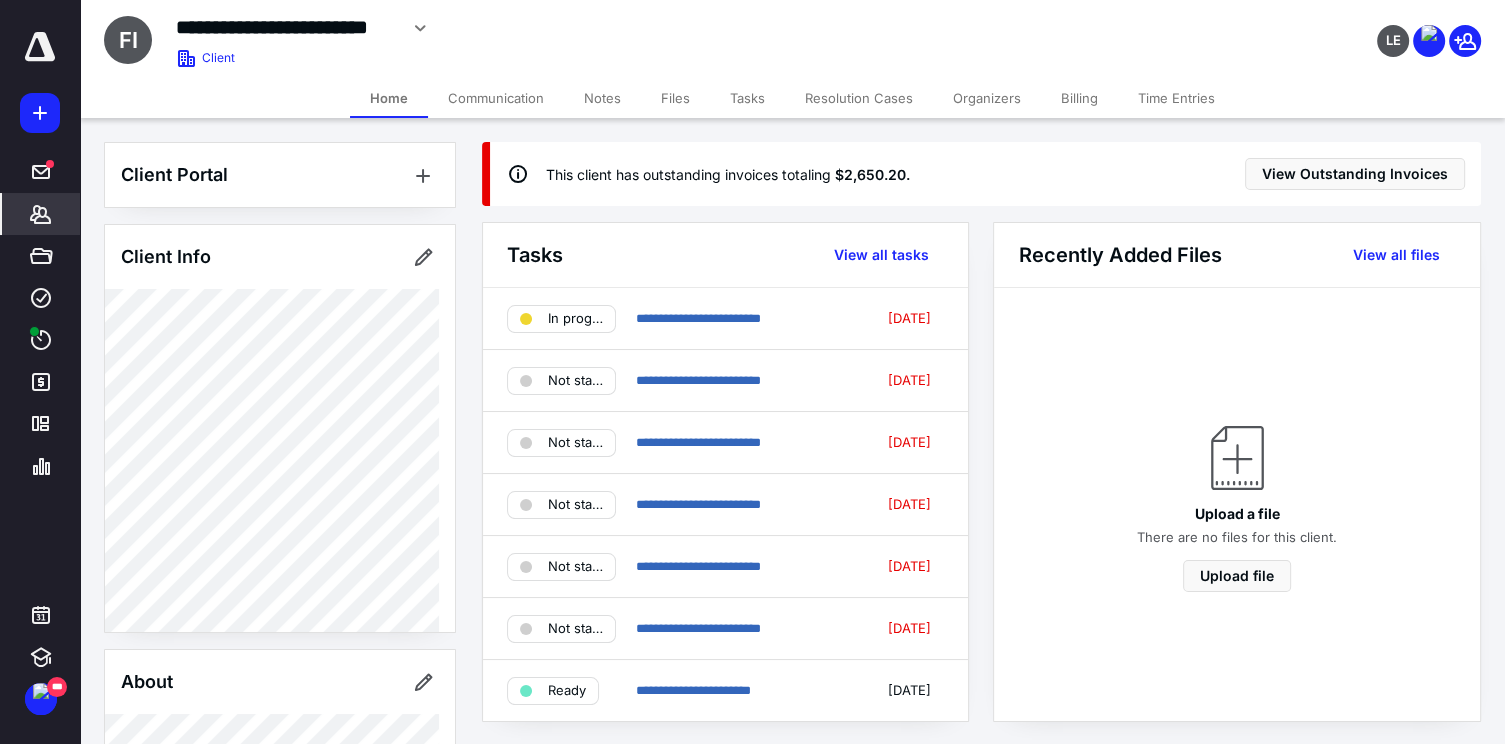 click on "Notes" at bounding box center (602, 98) 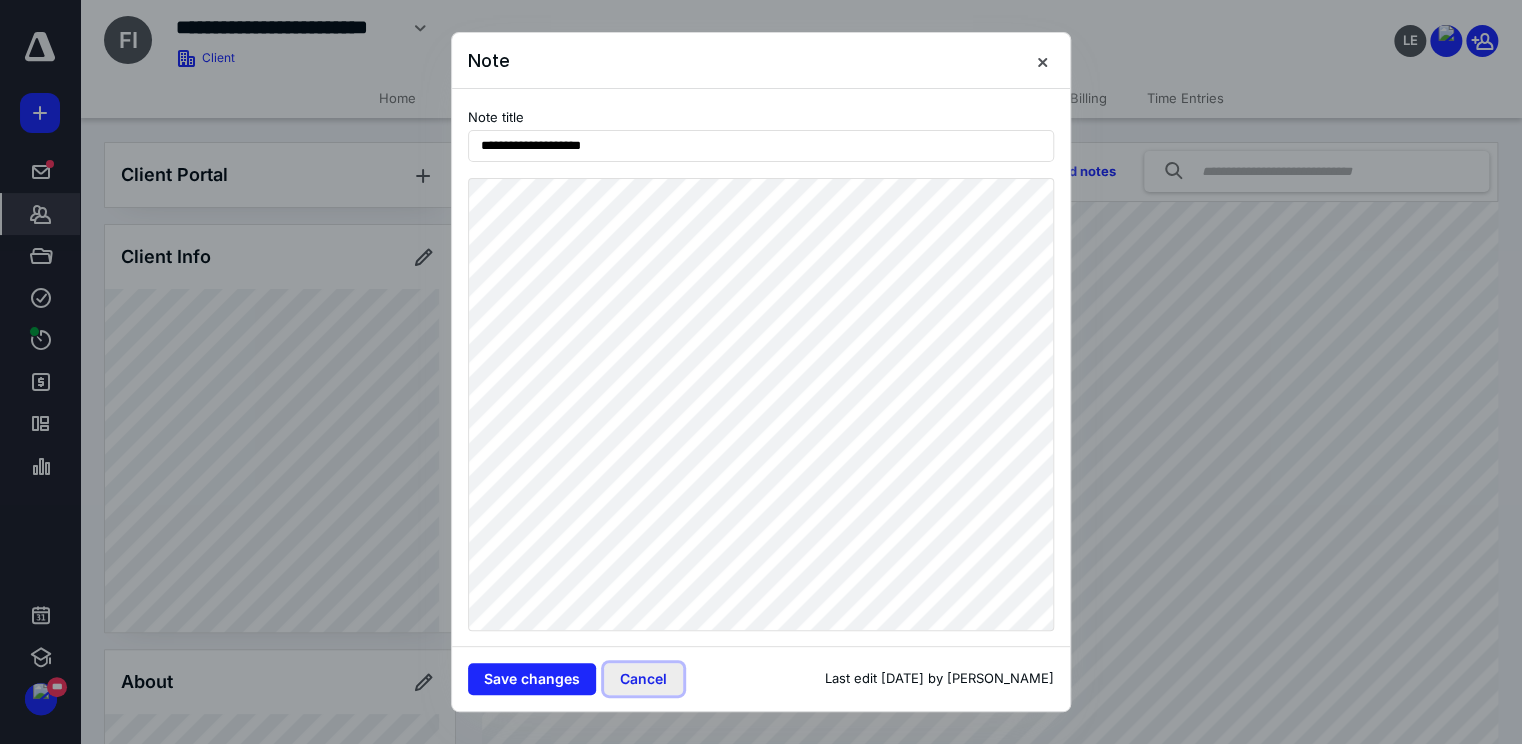 click on "Cancel" at bounding box center [643, 679] 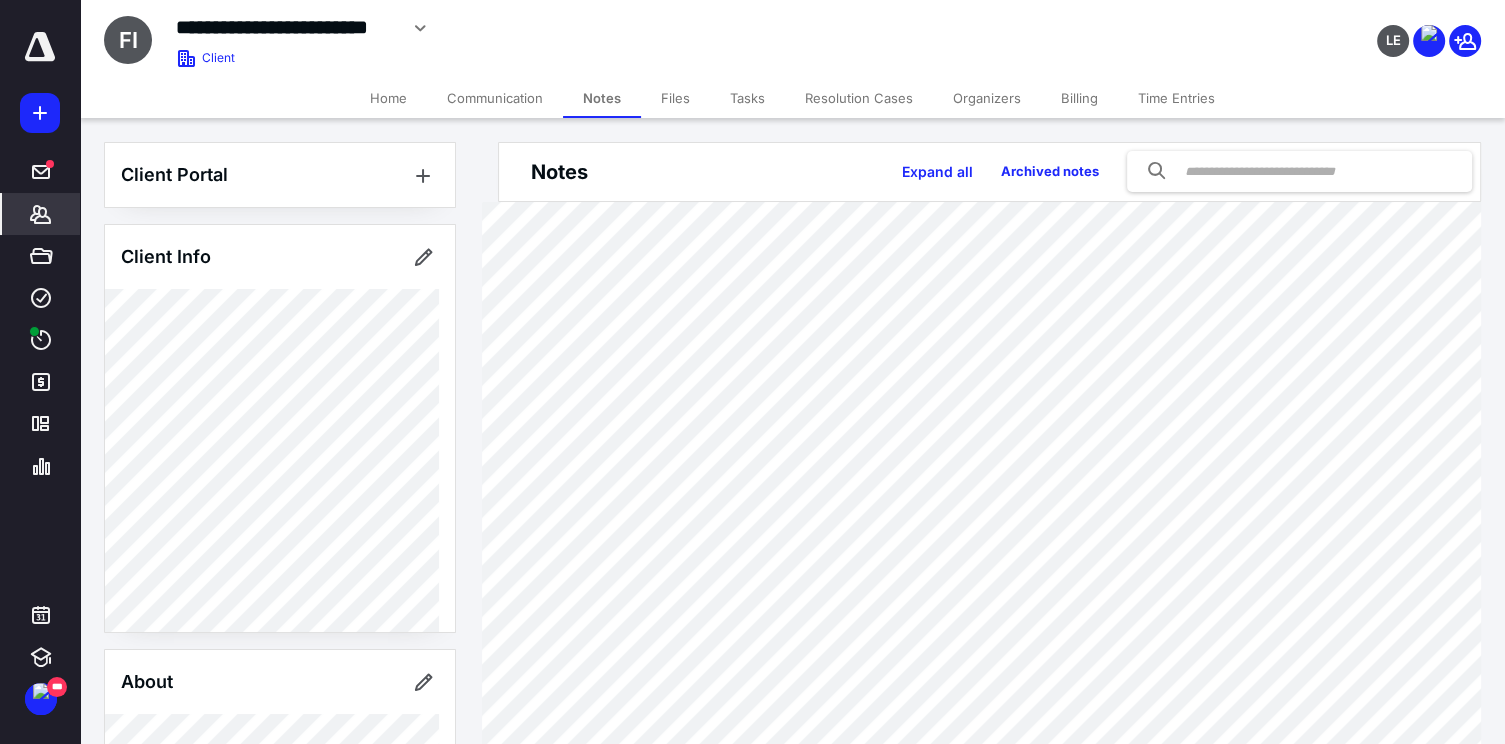 click on "Tasks" at bounding box center [747, 98] 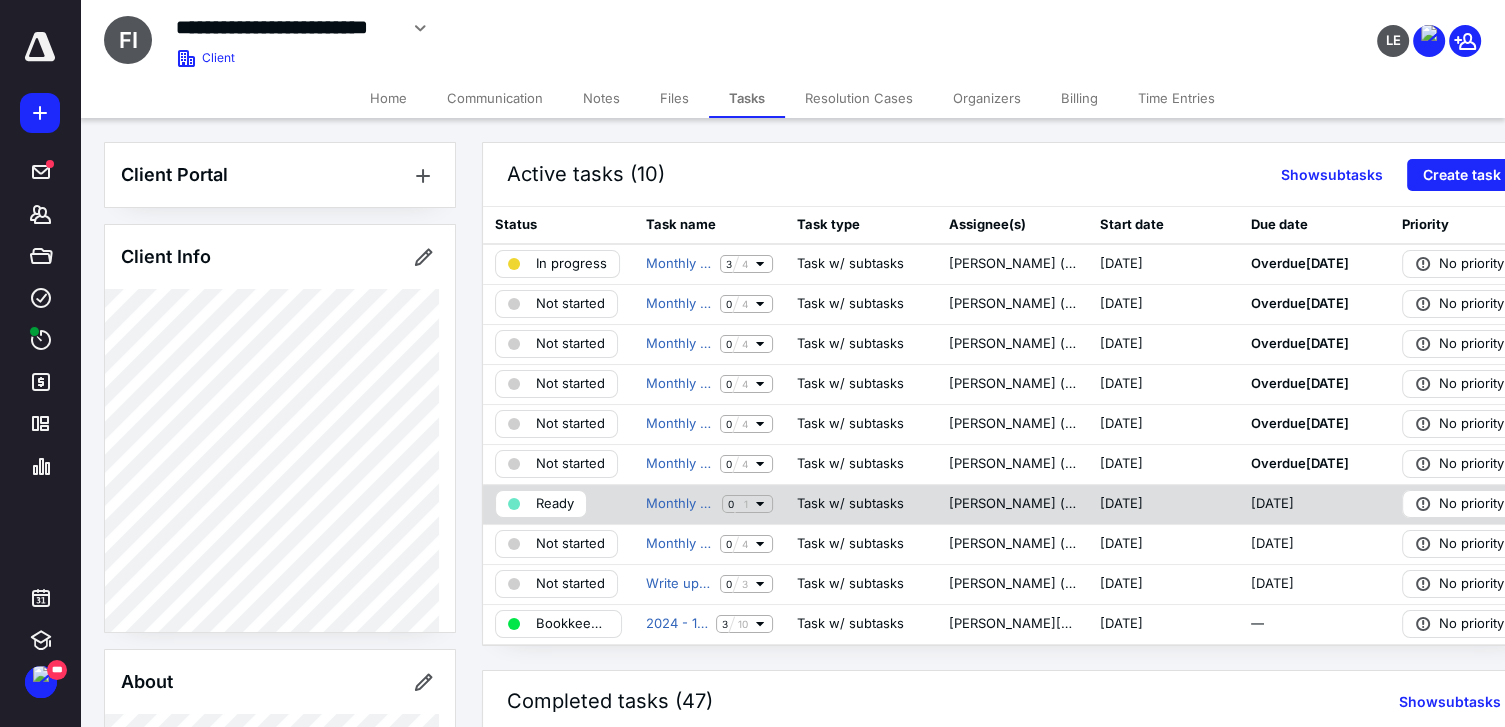 click on "Ready" at bounding box center [541, 504] 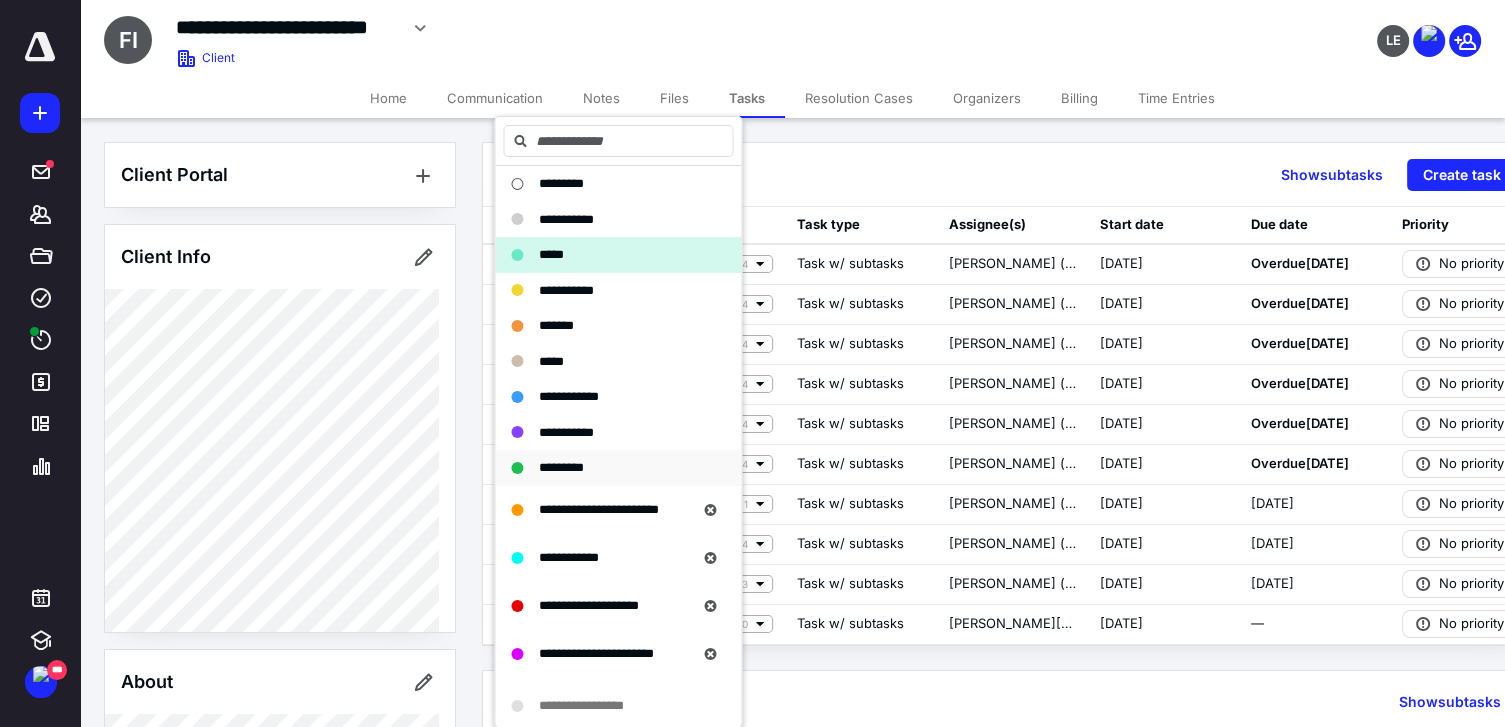 click on "*********" at bounding box center [561, 467] 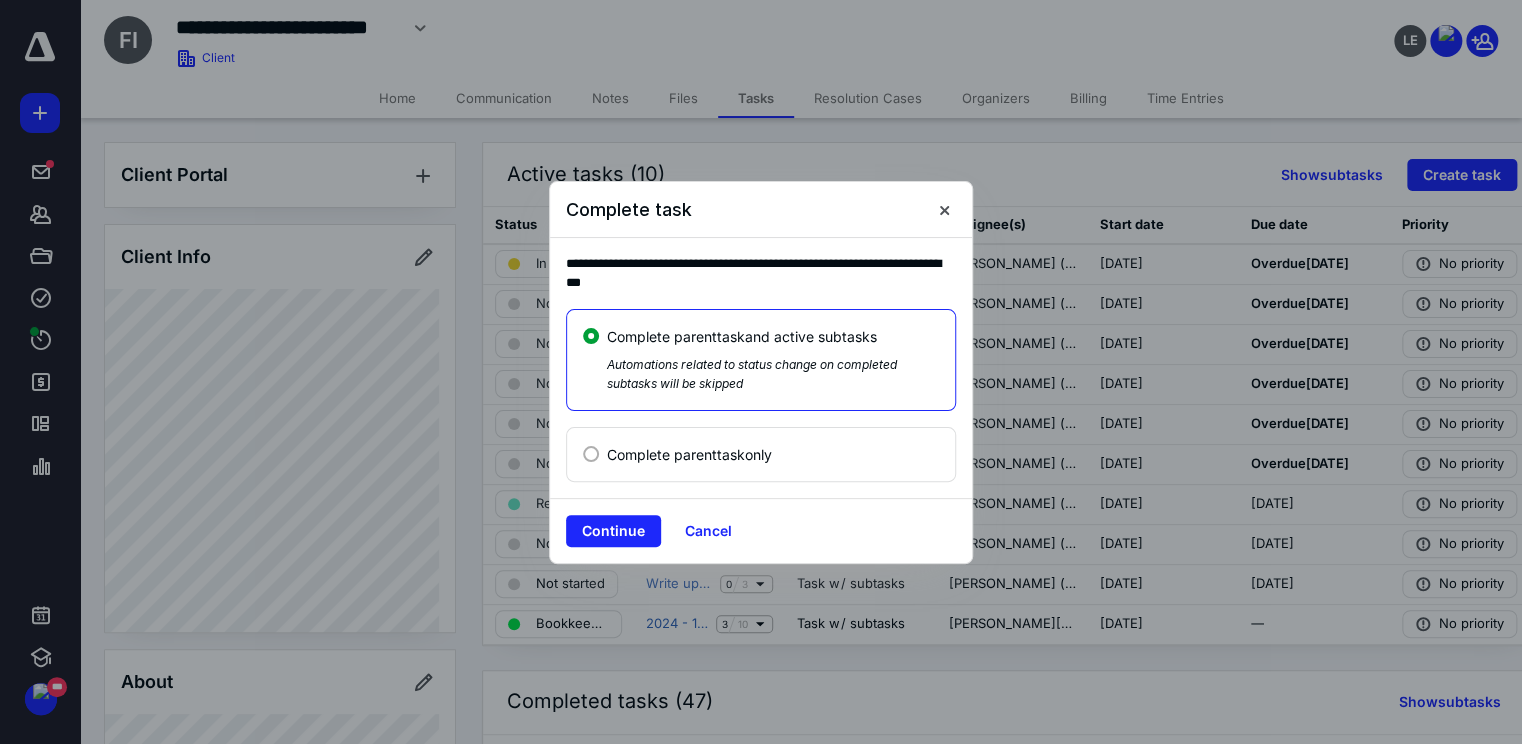 click on "Complete parent  task  only" at bounding box center (689, 454) 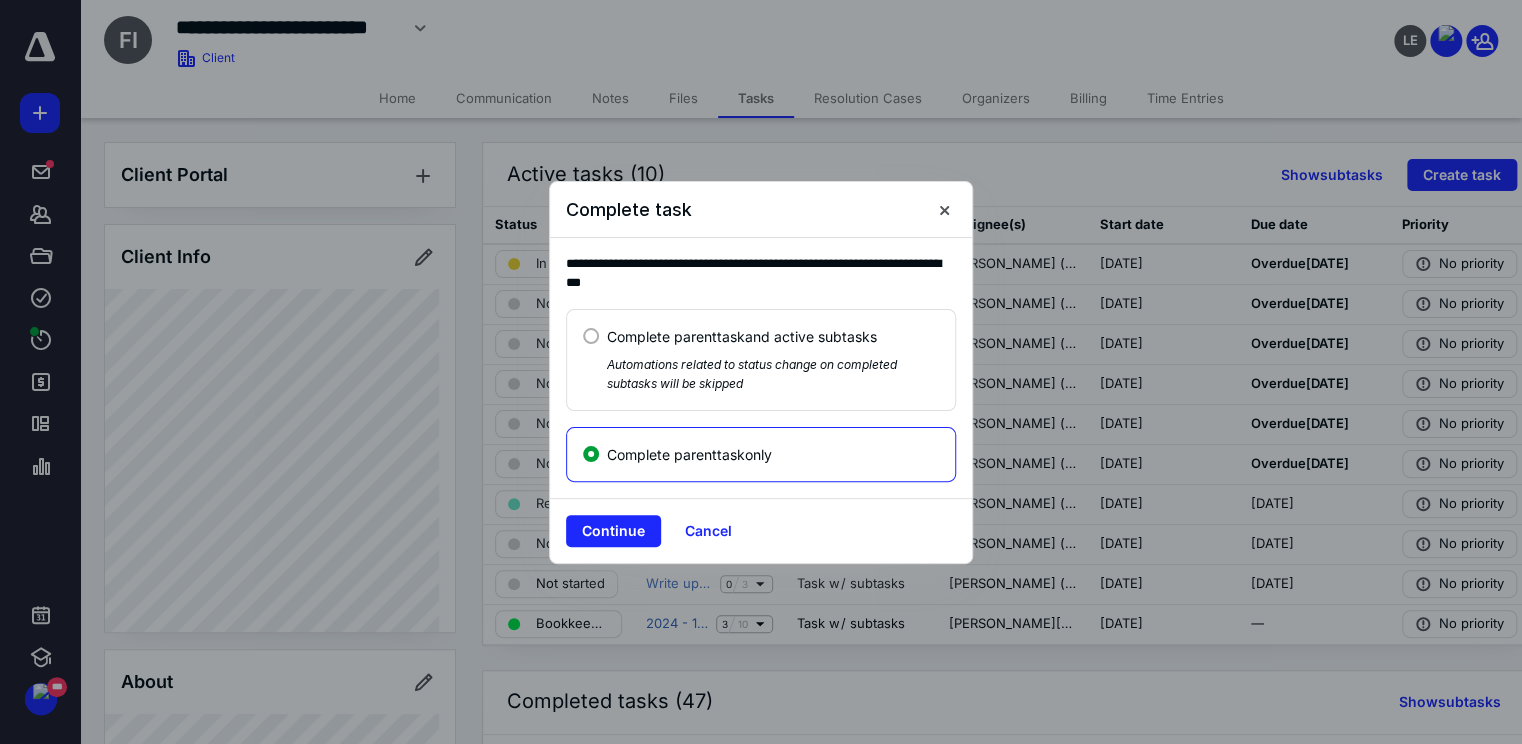 click on "Complete parent  task  and active subtasks" at bounding box center (742, 336) 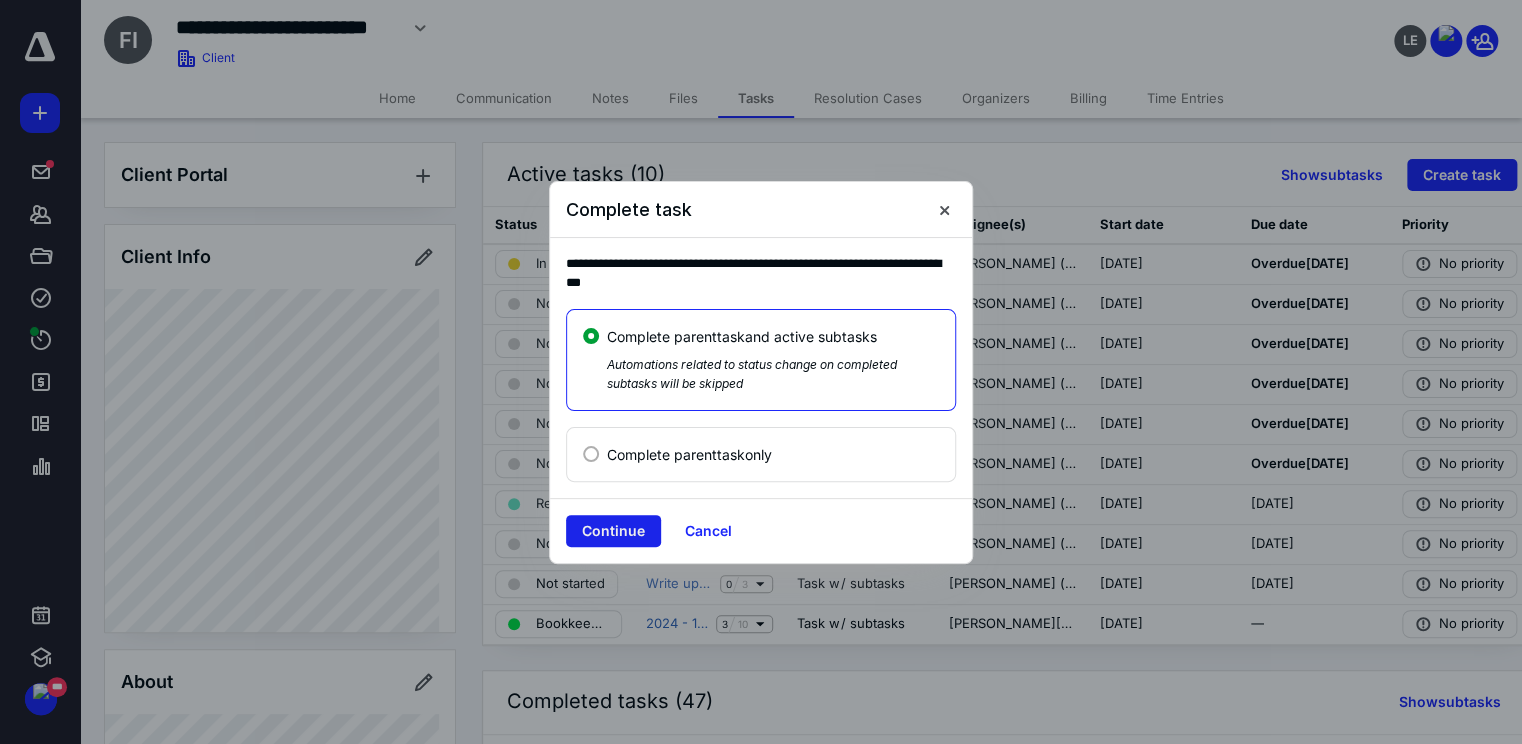 click on "Continue" at bounding box center [613, 531] 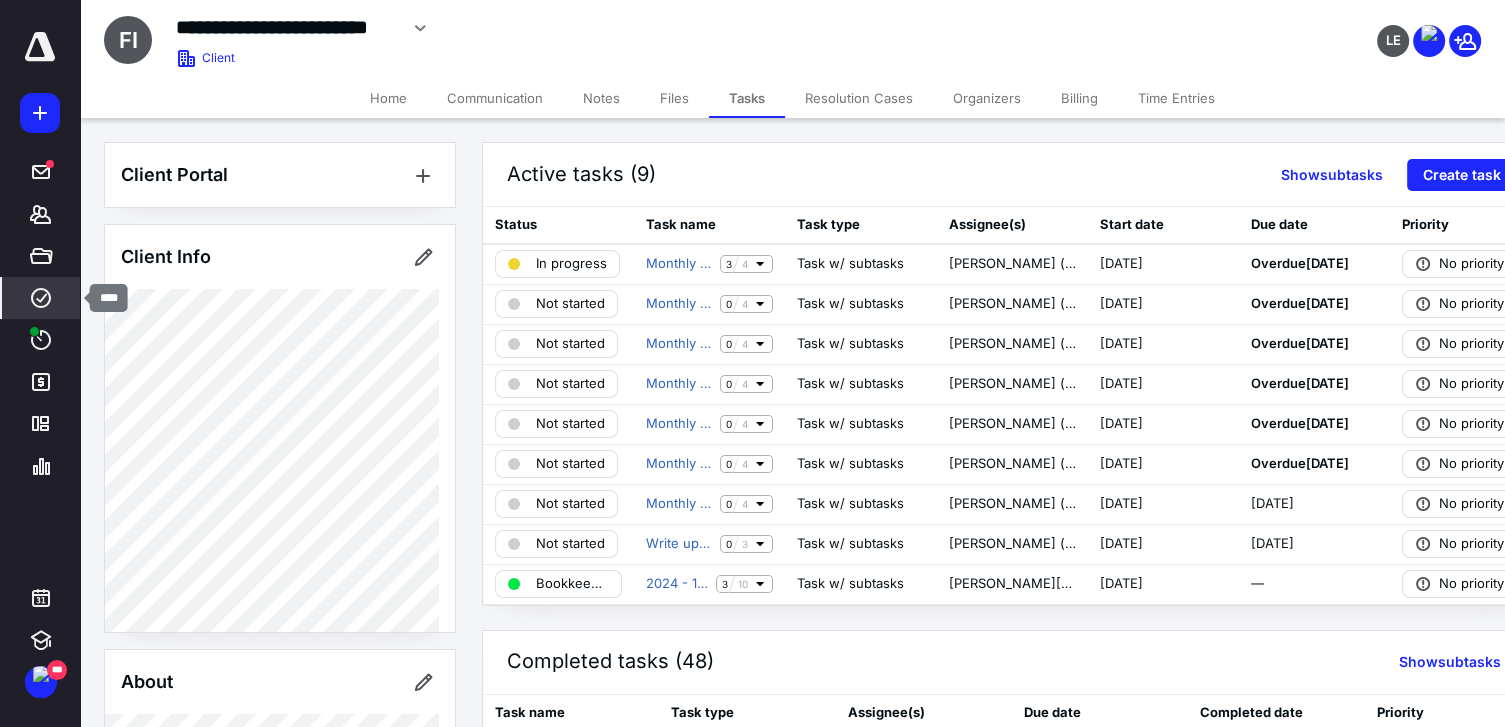 click 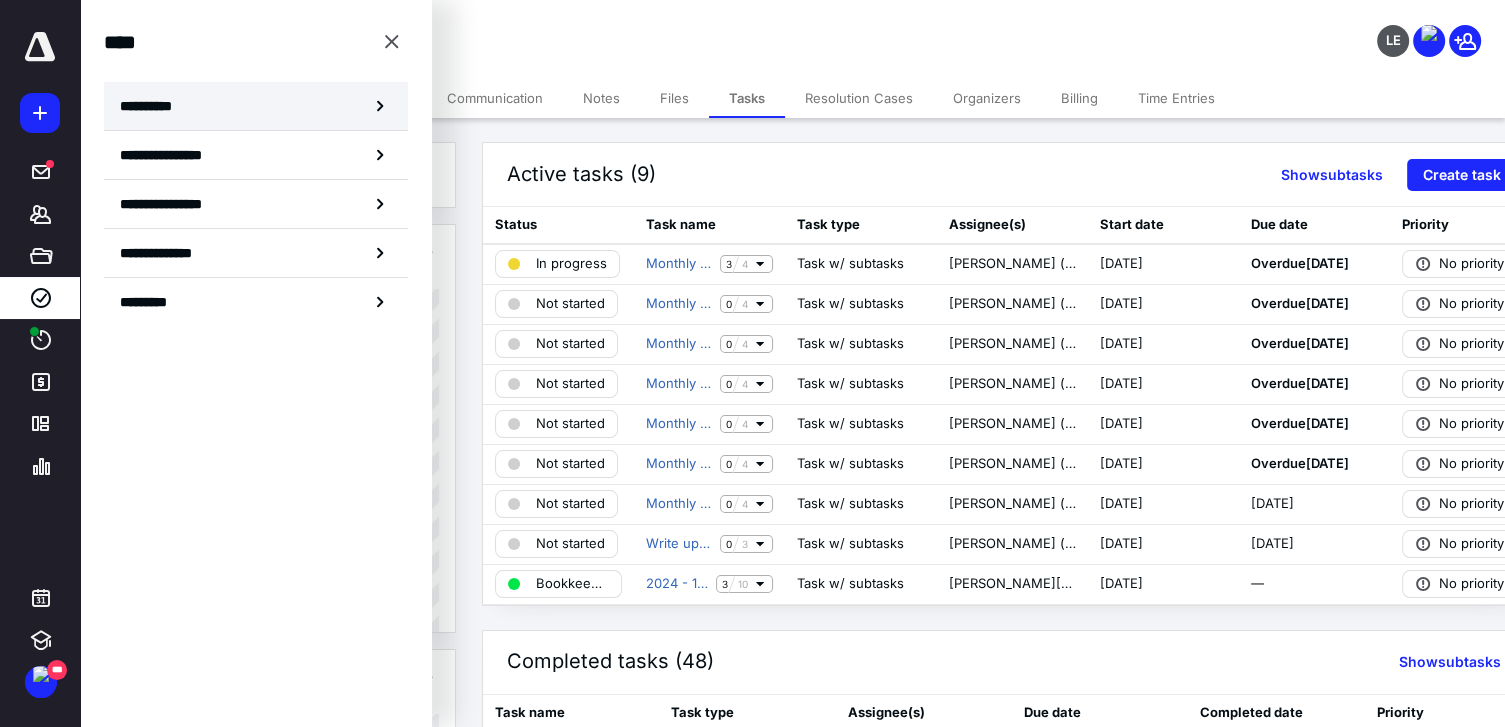 click on "**********" at bounding box center [256, 106] 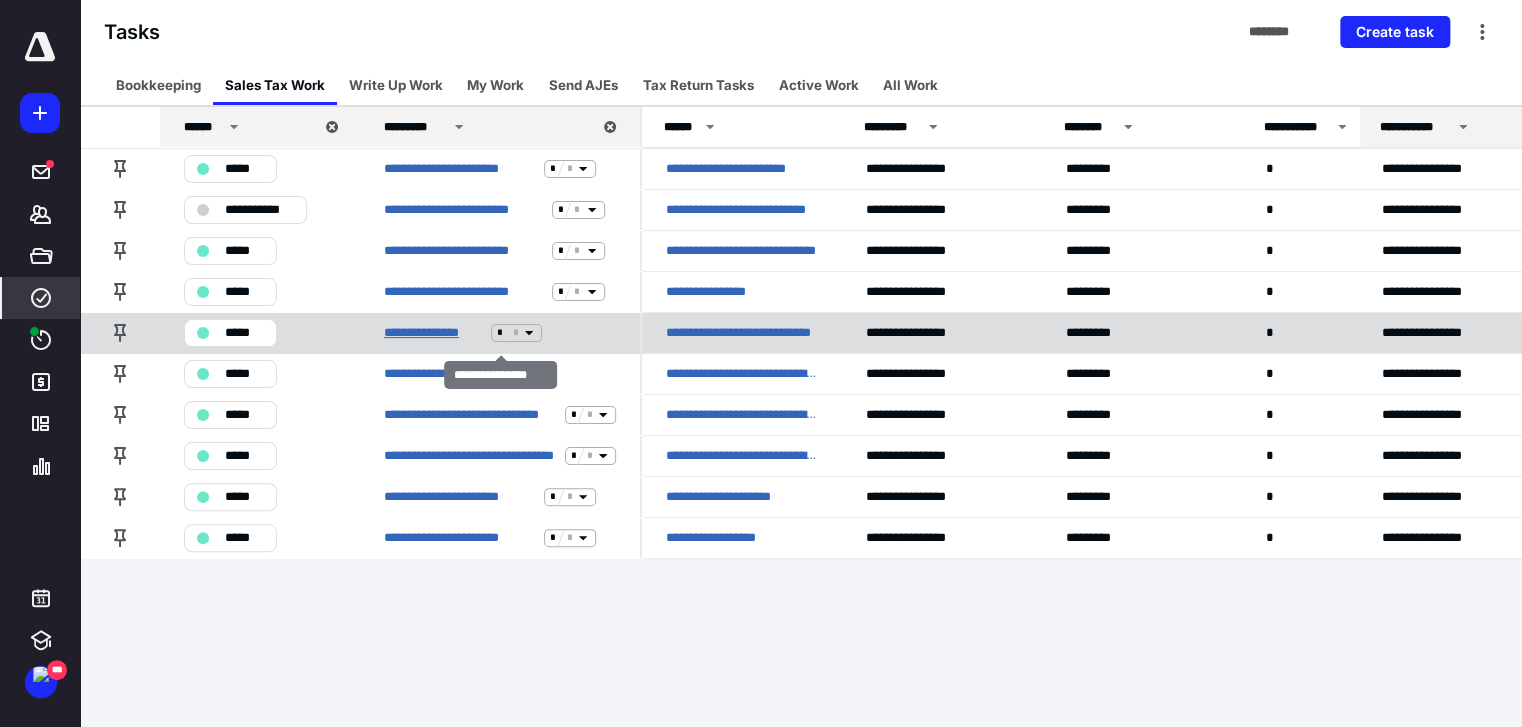 click on "**********" at bounding box center (433, 333) 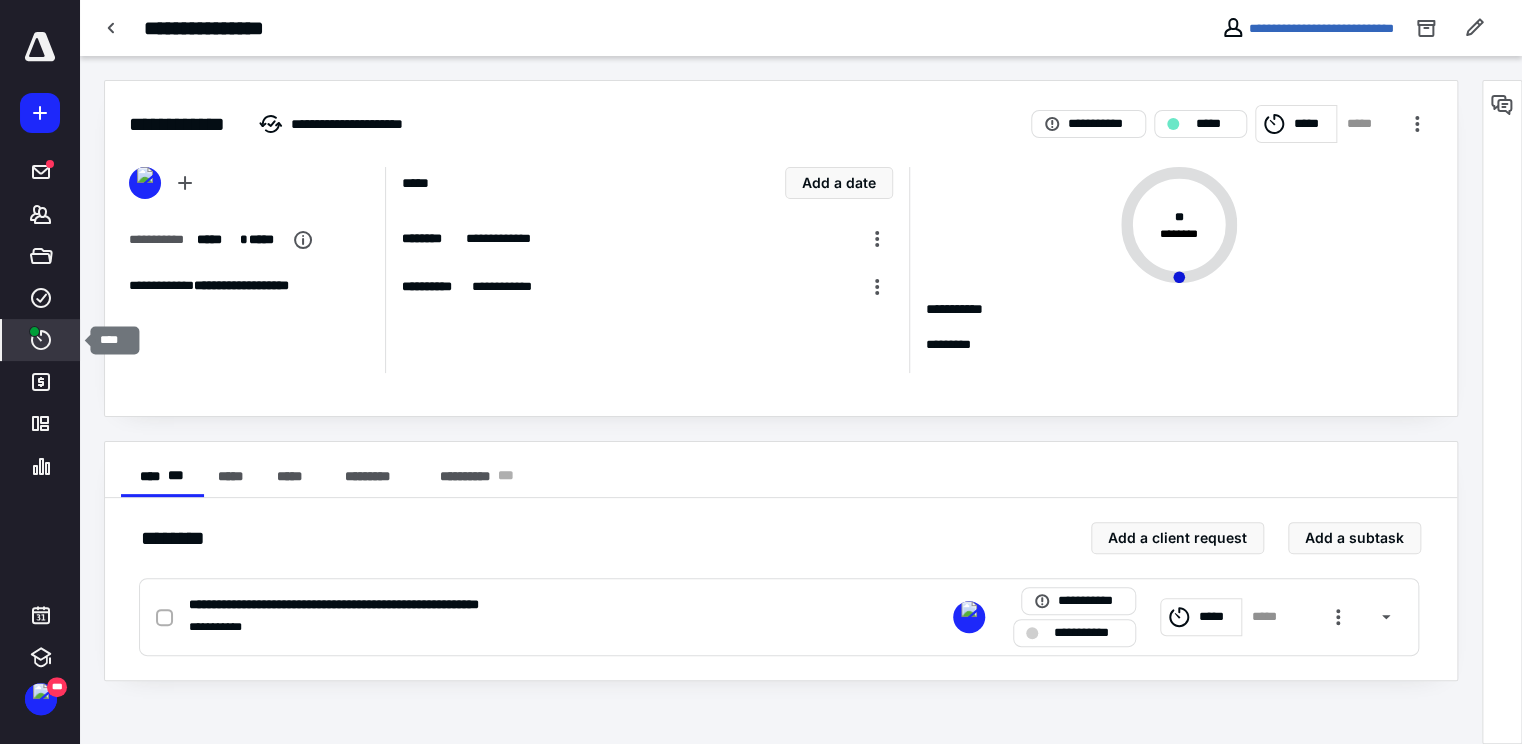 click 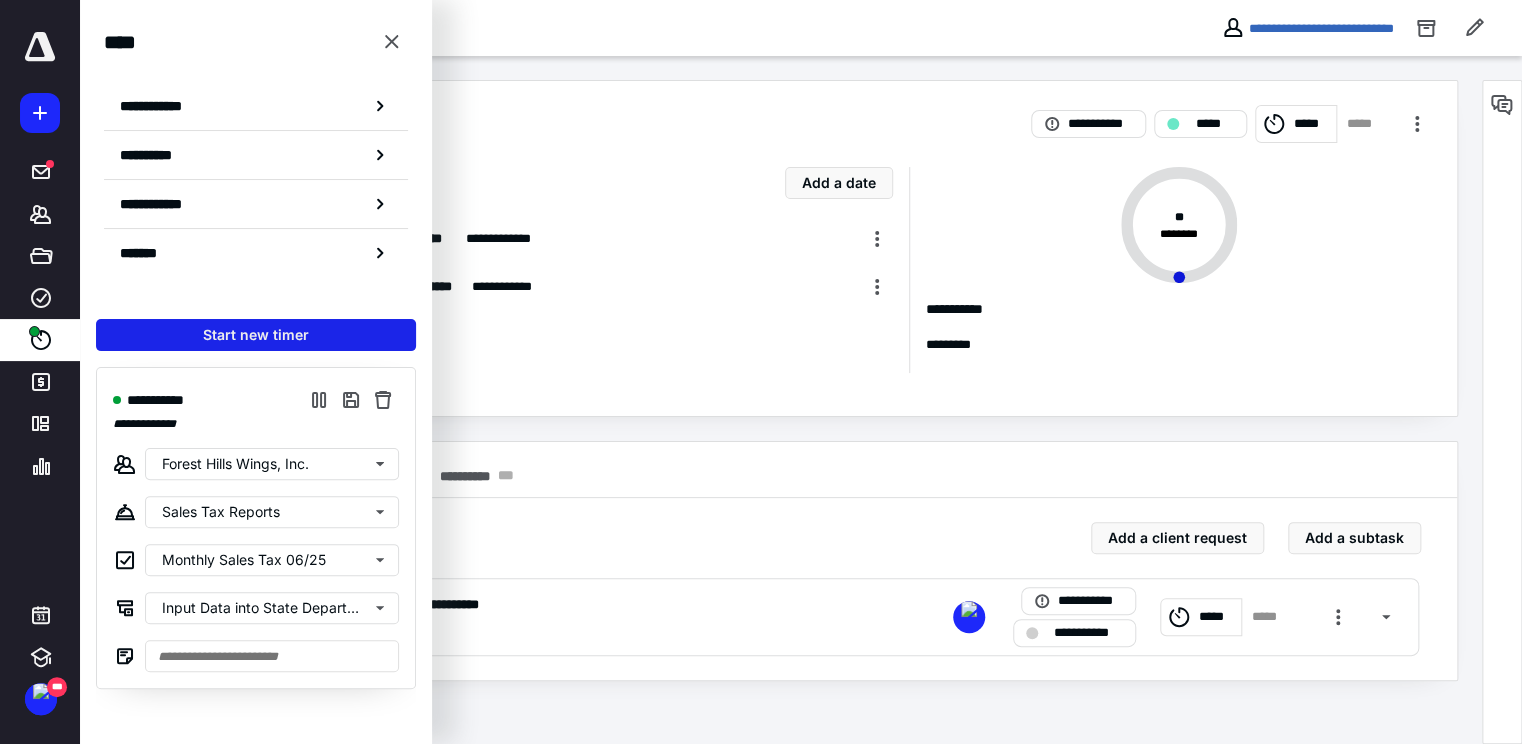 click on "Start new timer" at bounding box center (256, 335) 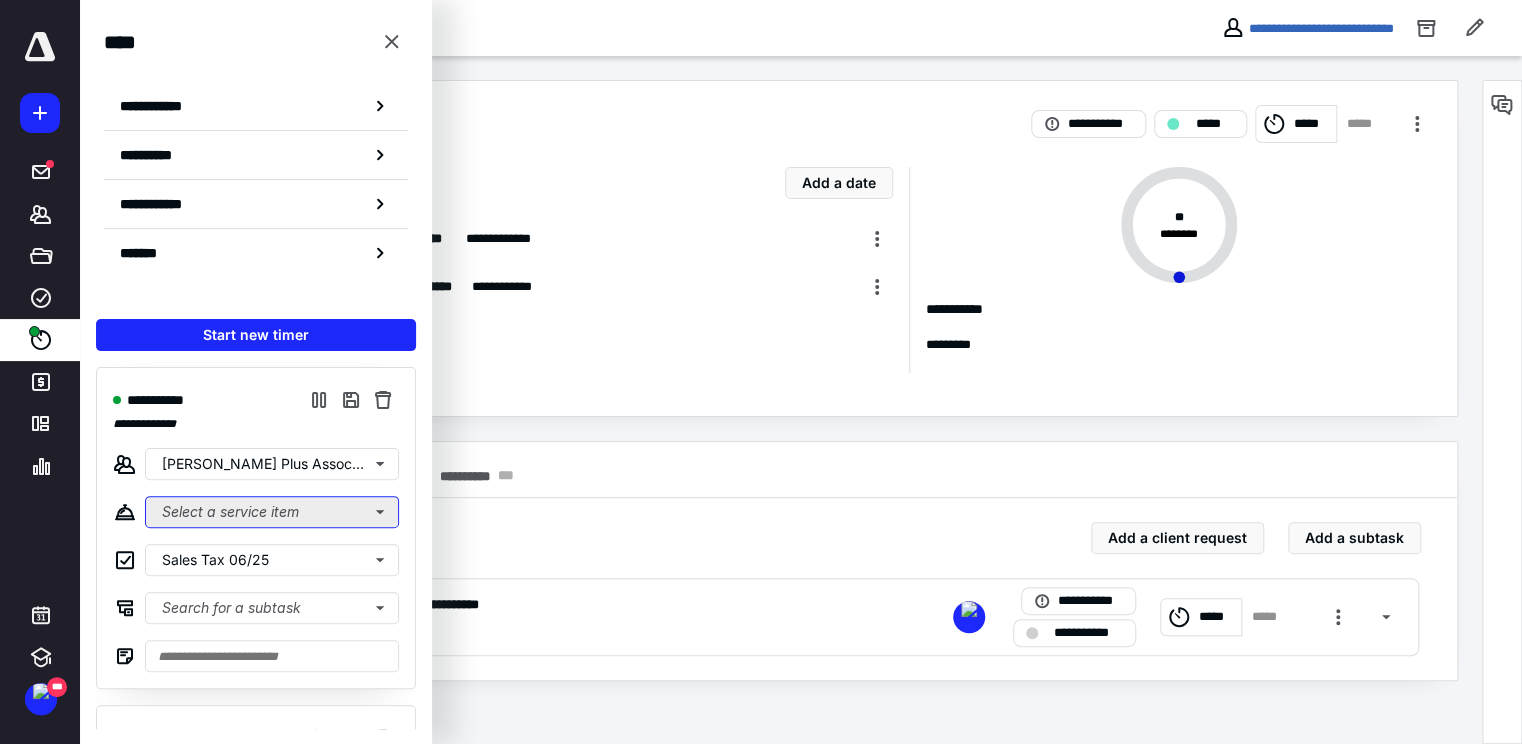 click on "Select a service item" at bounding box center (272, 512) 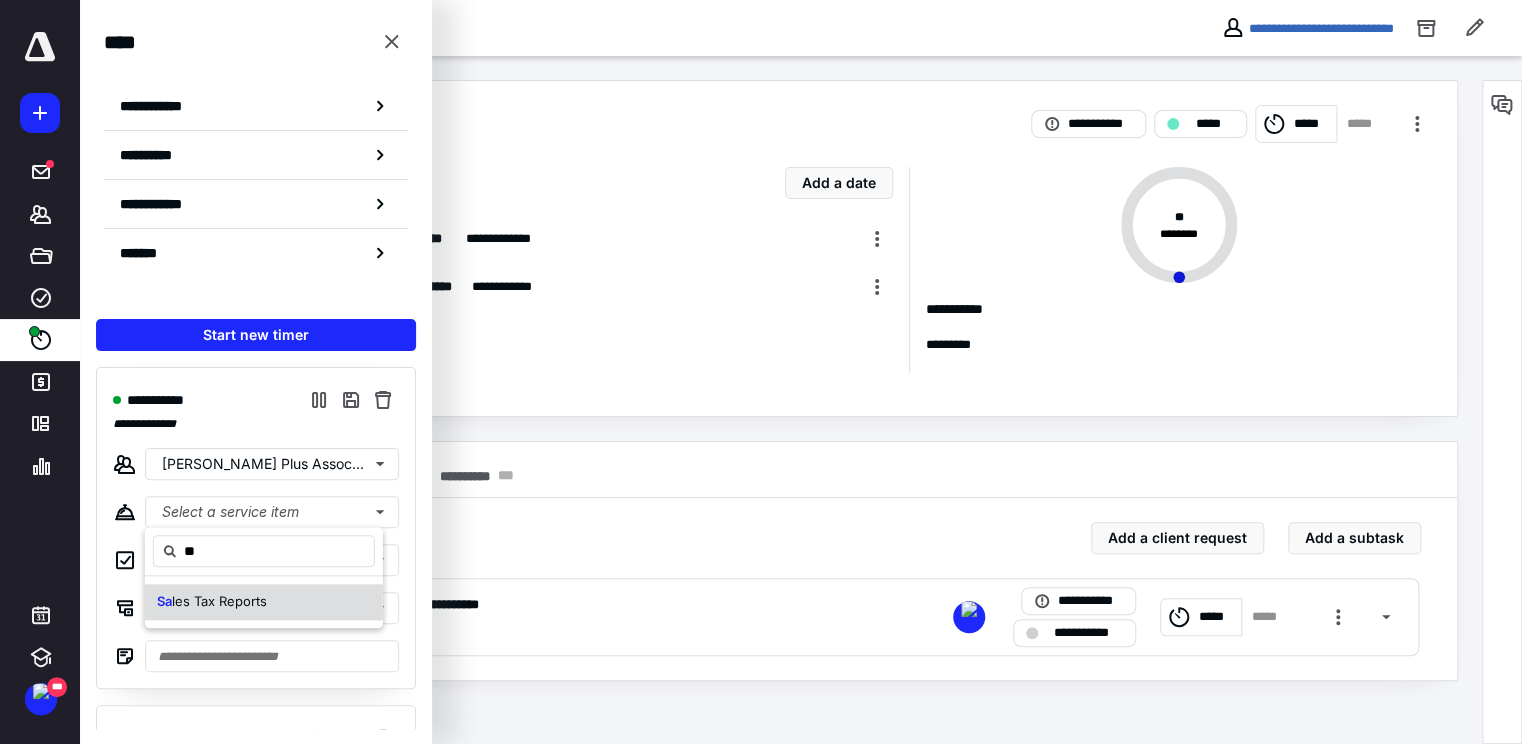 click on "les Tax Reports" at bounding box center [219, 601] 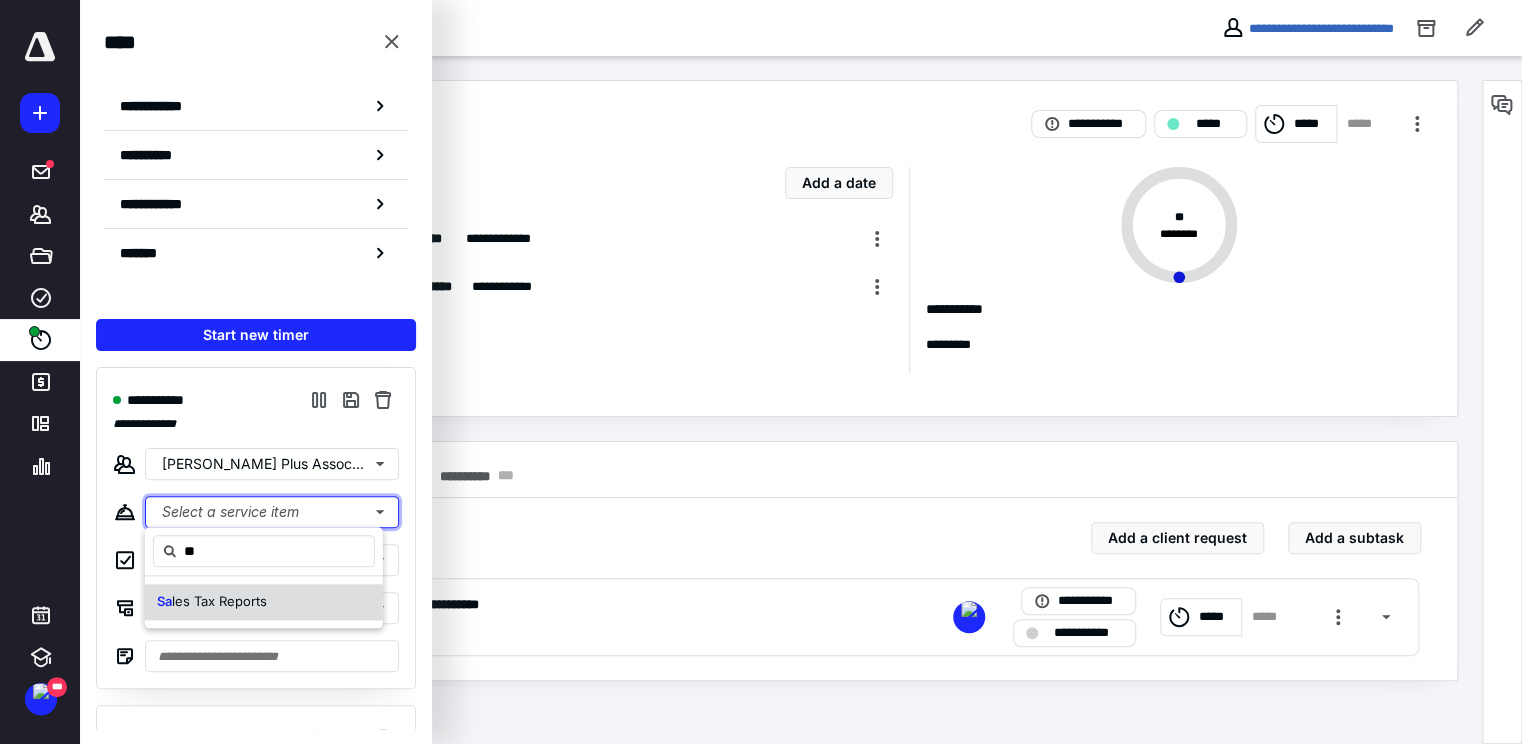 type 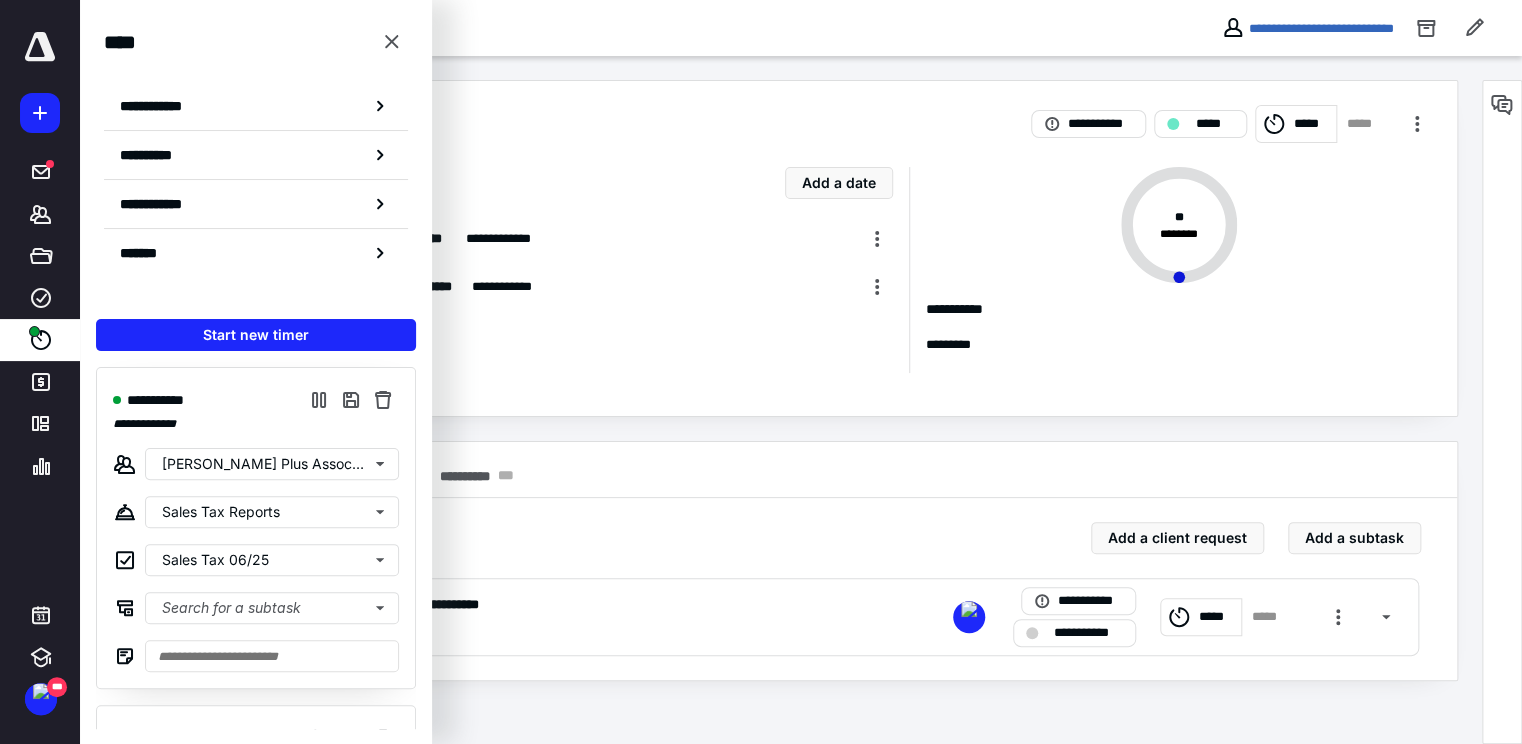 click on "**********" at bounding box center (781, 400) 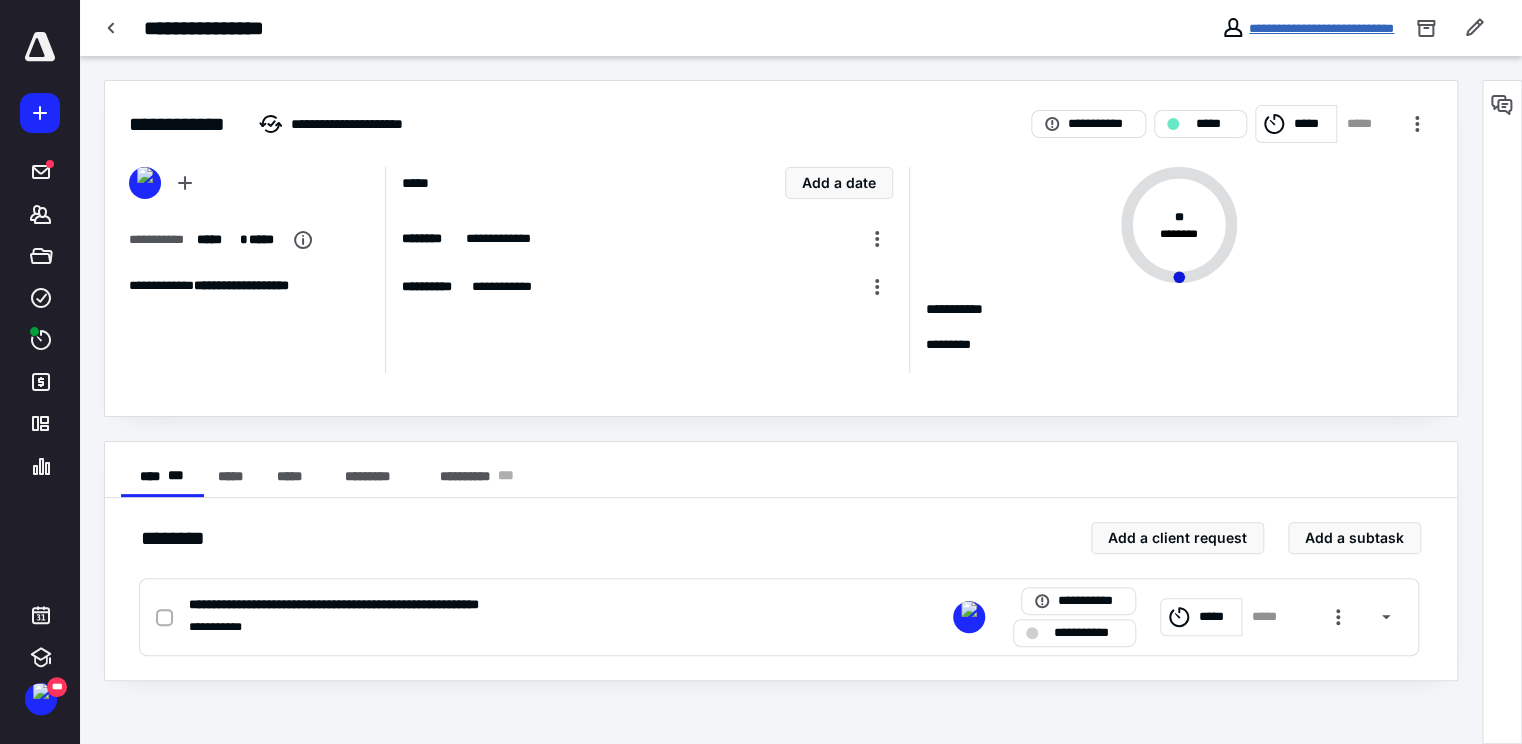 click on "**********" at bounding box center [1321, 28] 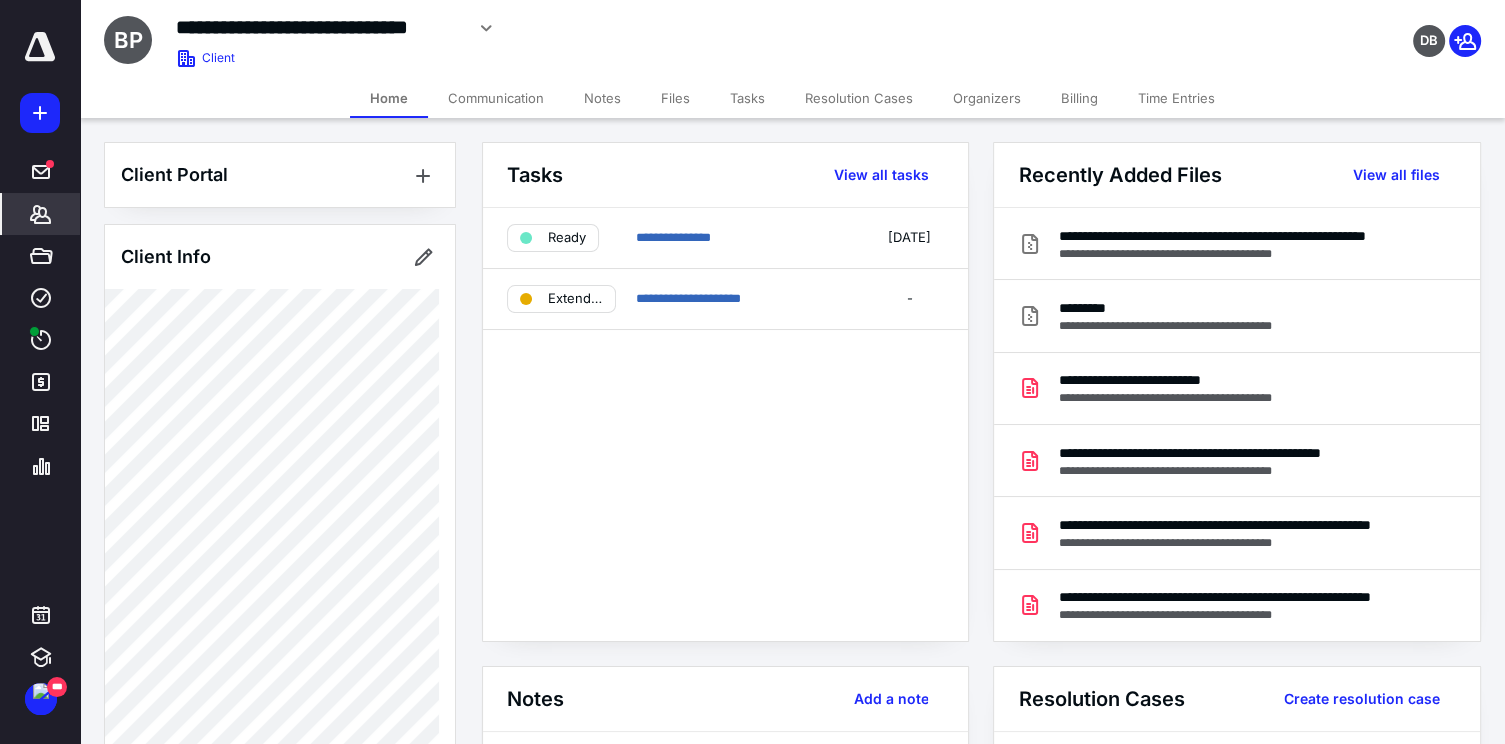 click on "Notes" at bounding box center [602, 98] 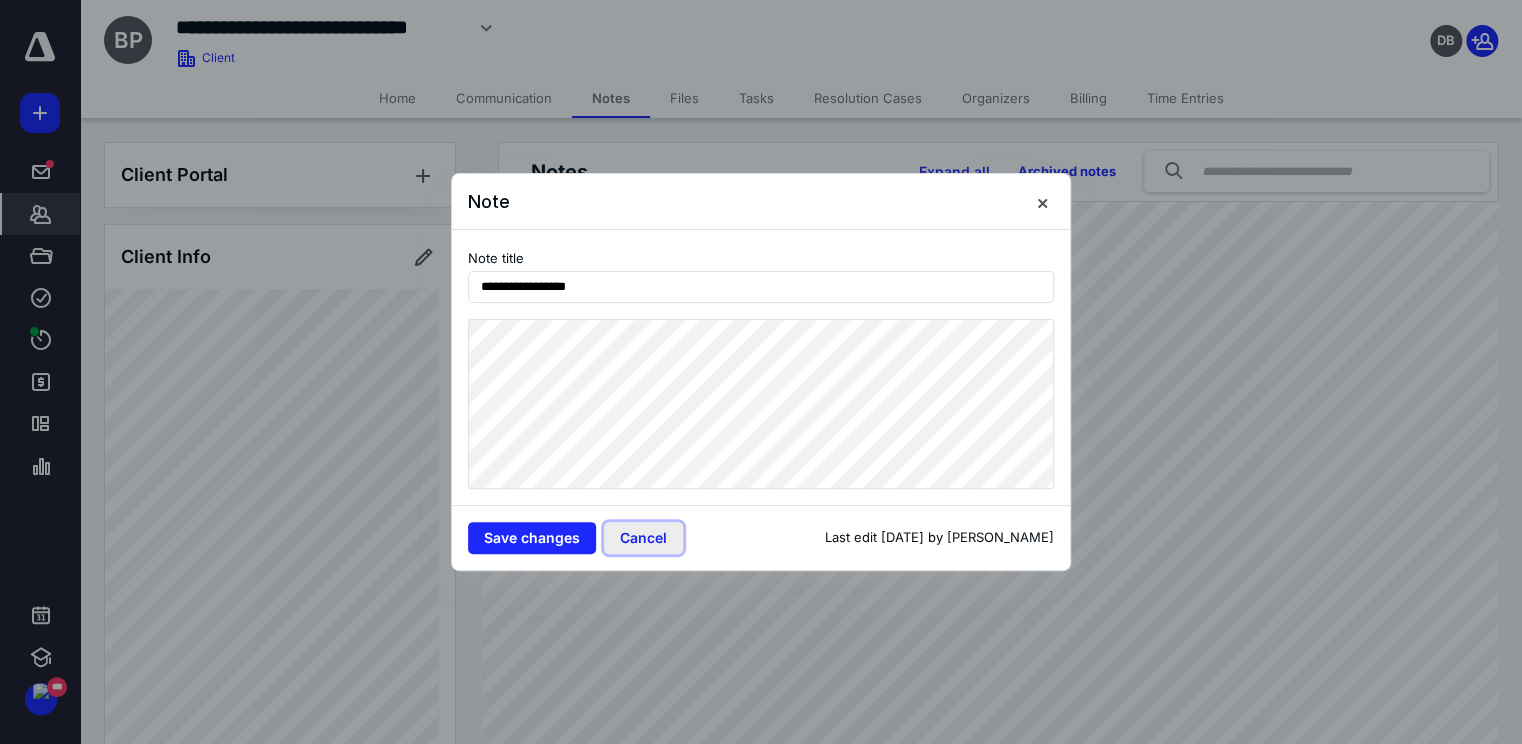 click on "Cancel" at bounding box center (643, 538) 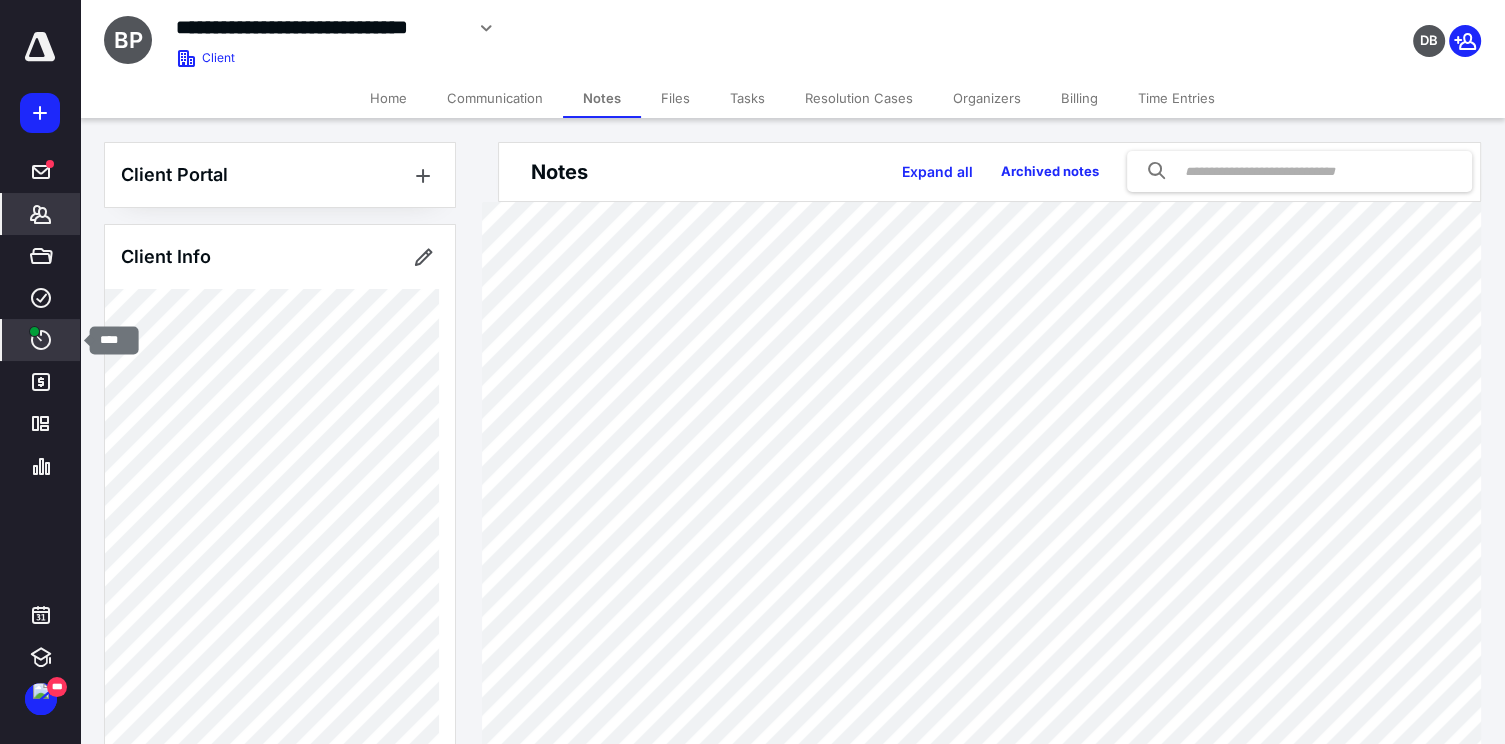 click 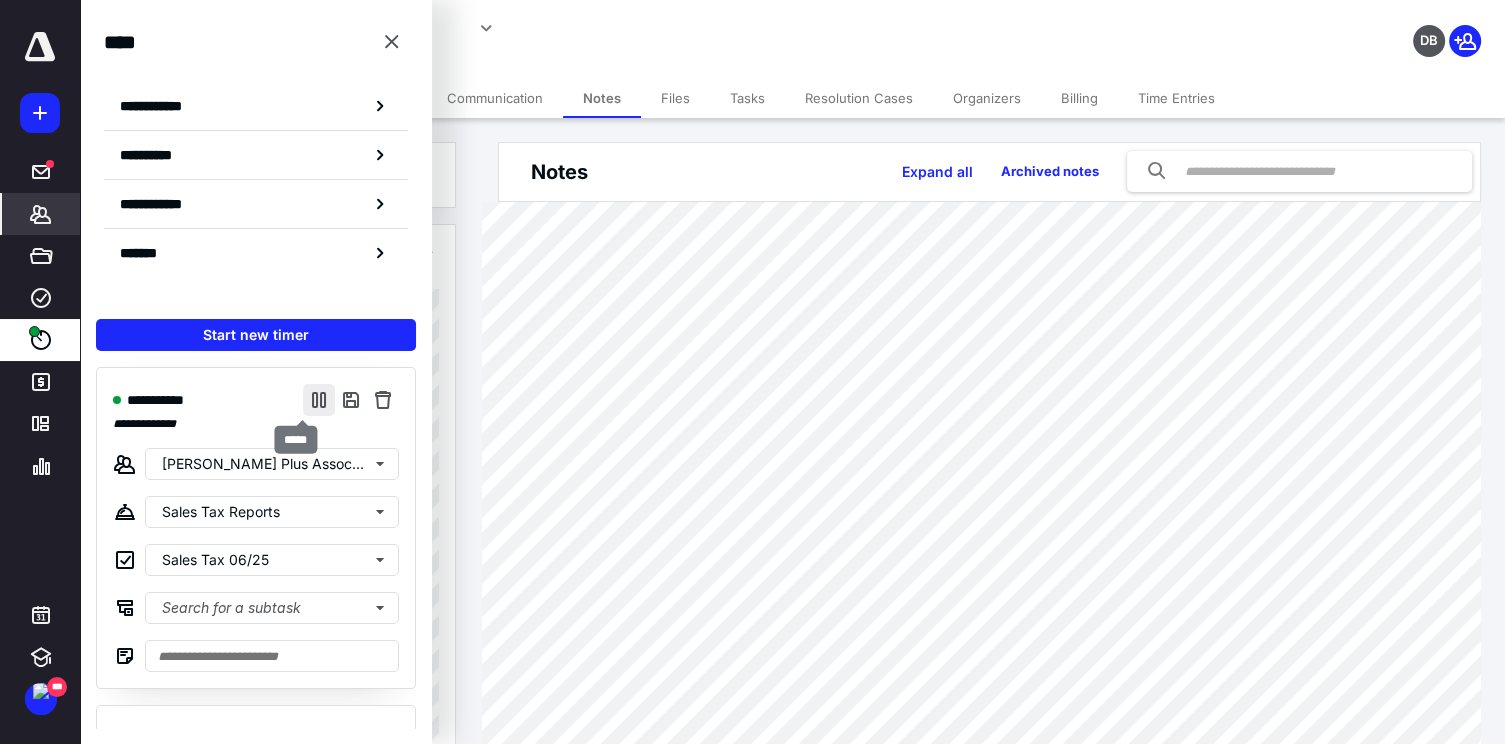 click at bounding box center (319, 400) 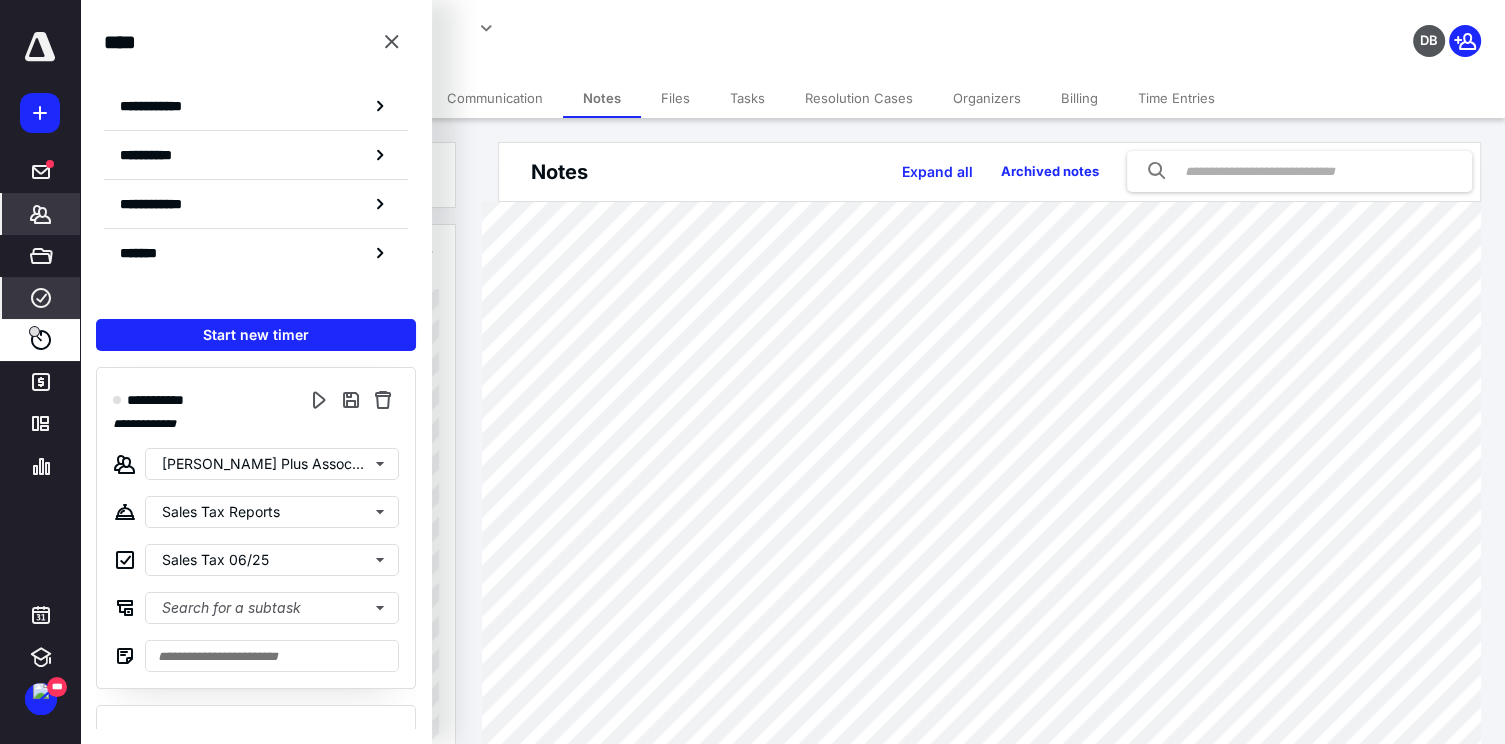 click on "****" at bounding box center (41, 298) 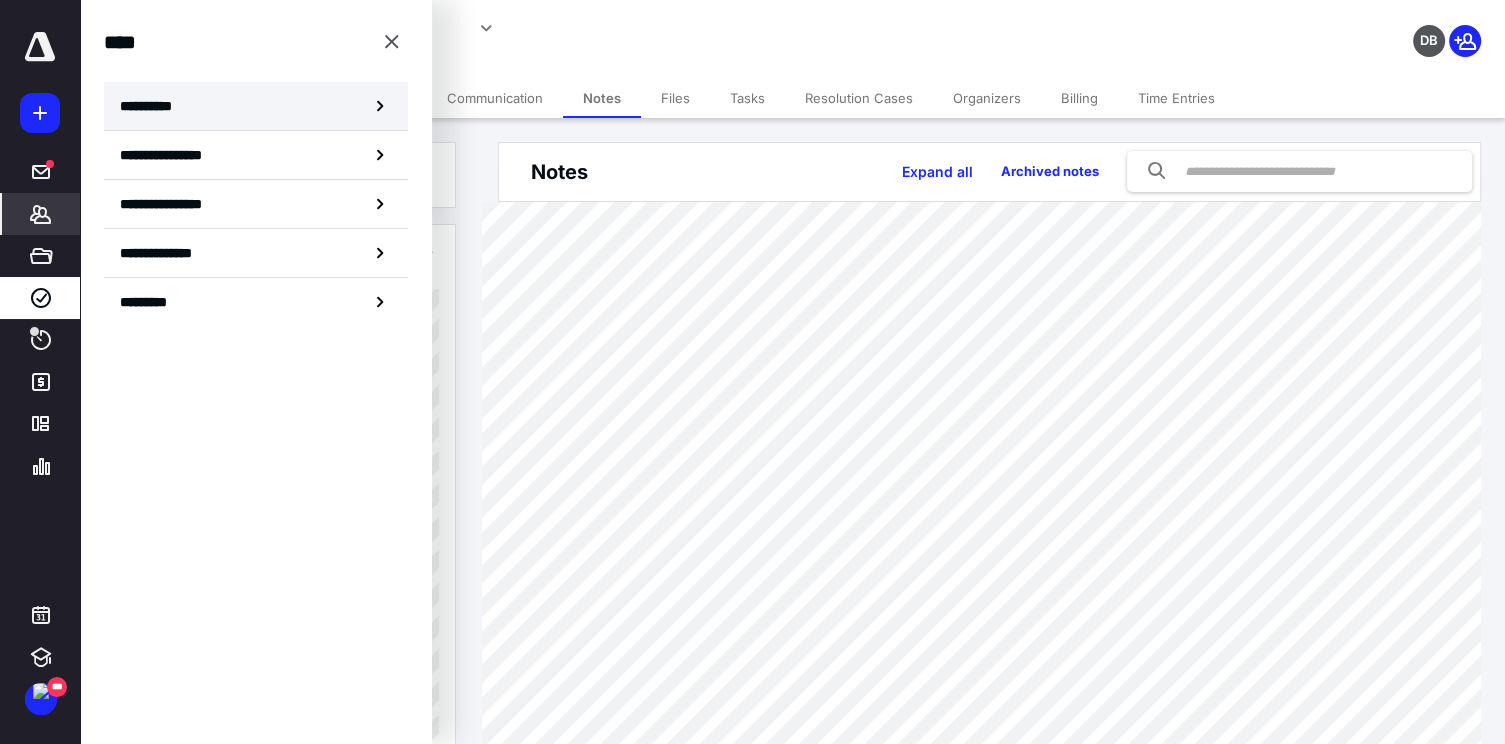 click on "**********" at bounding box center (256, 106) 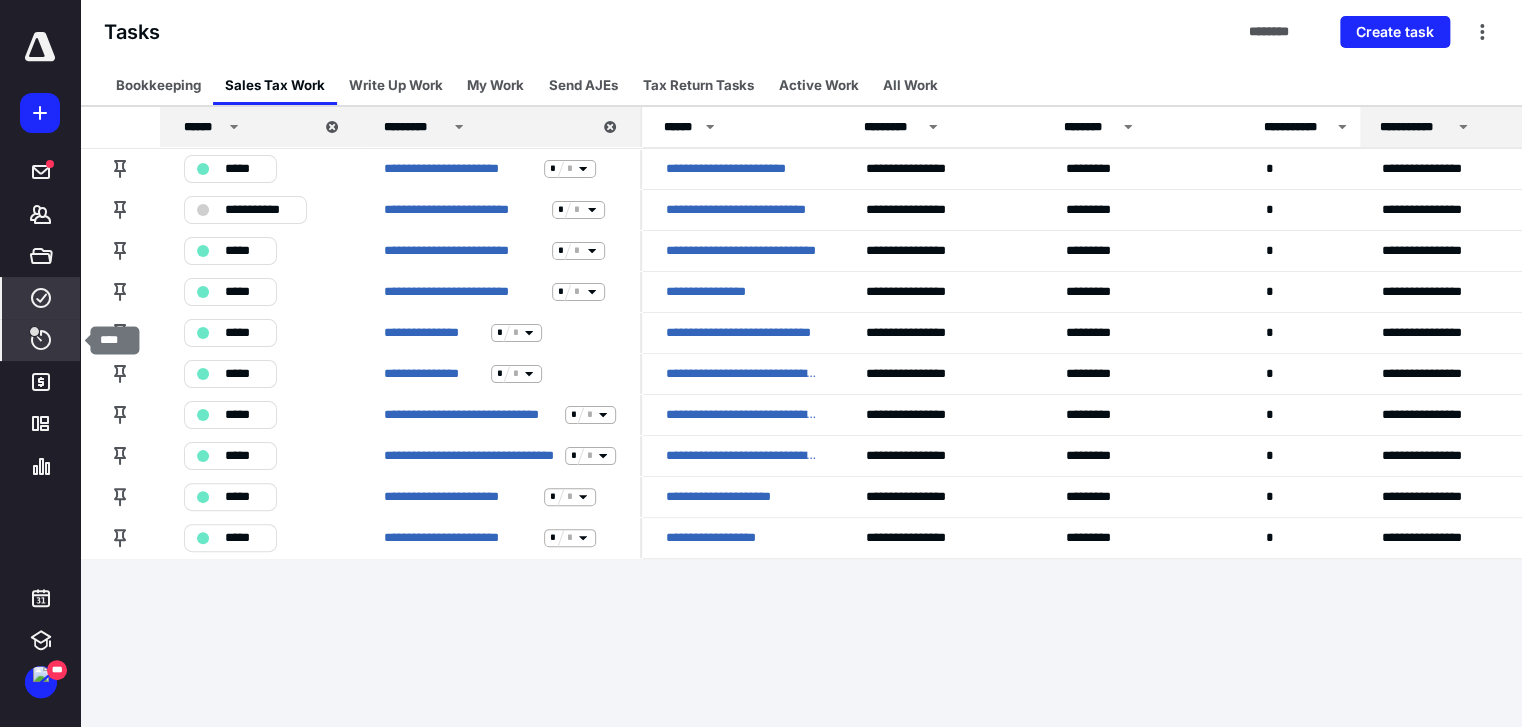 click 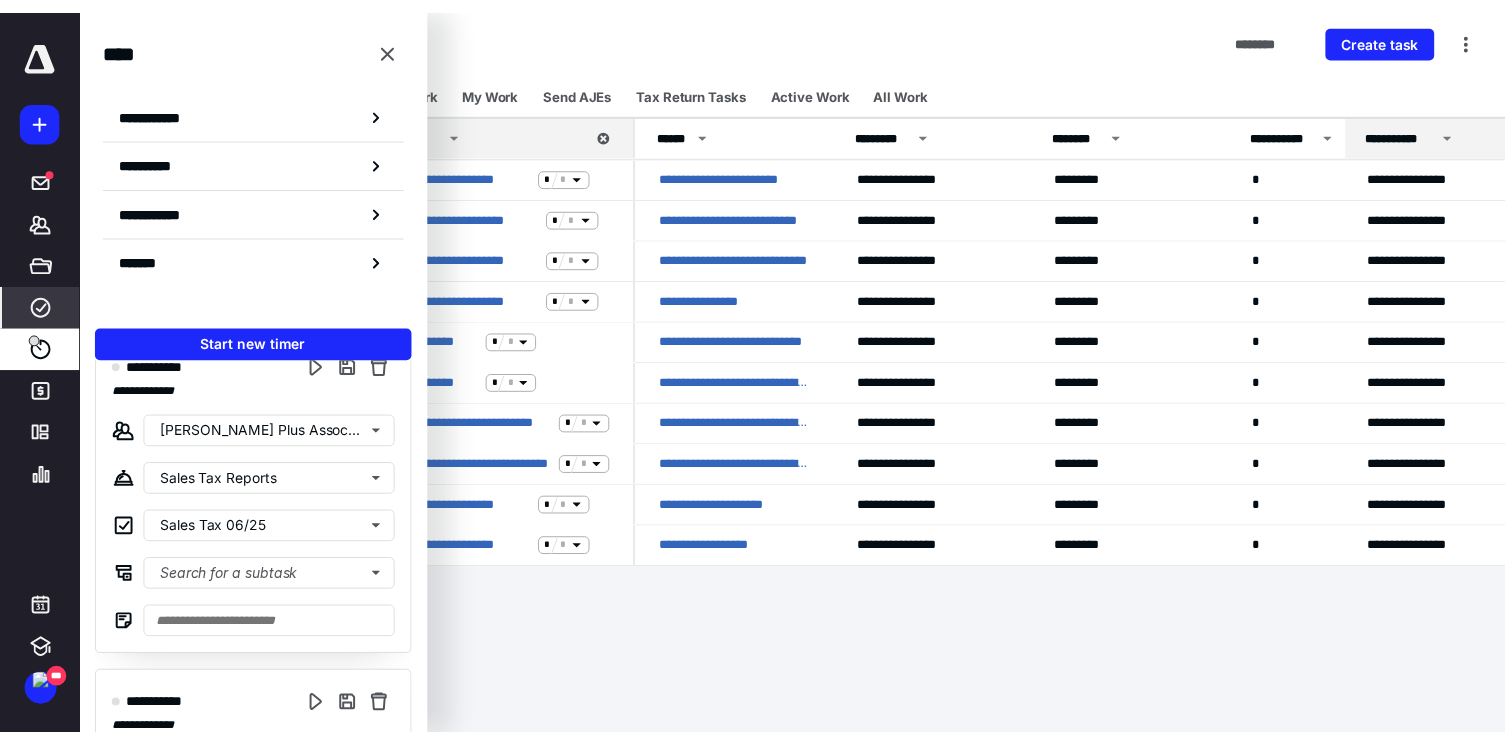 scroll, scrollTop: 0, scrollLeft: 0, axis: both 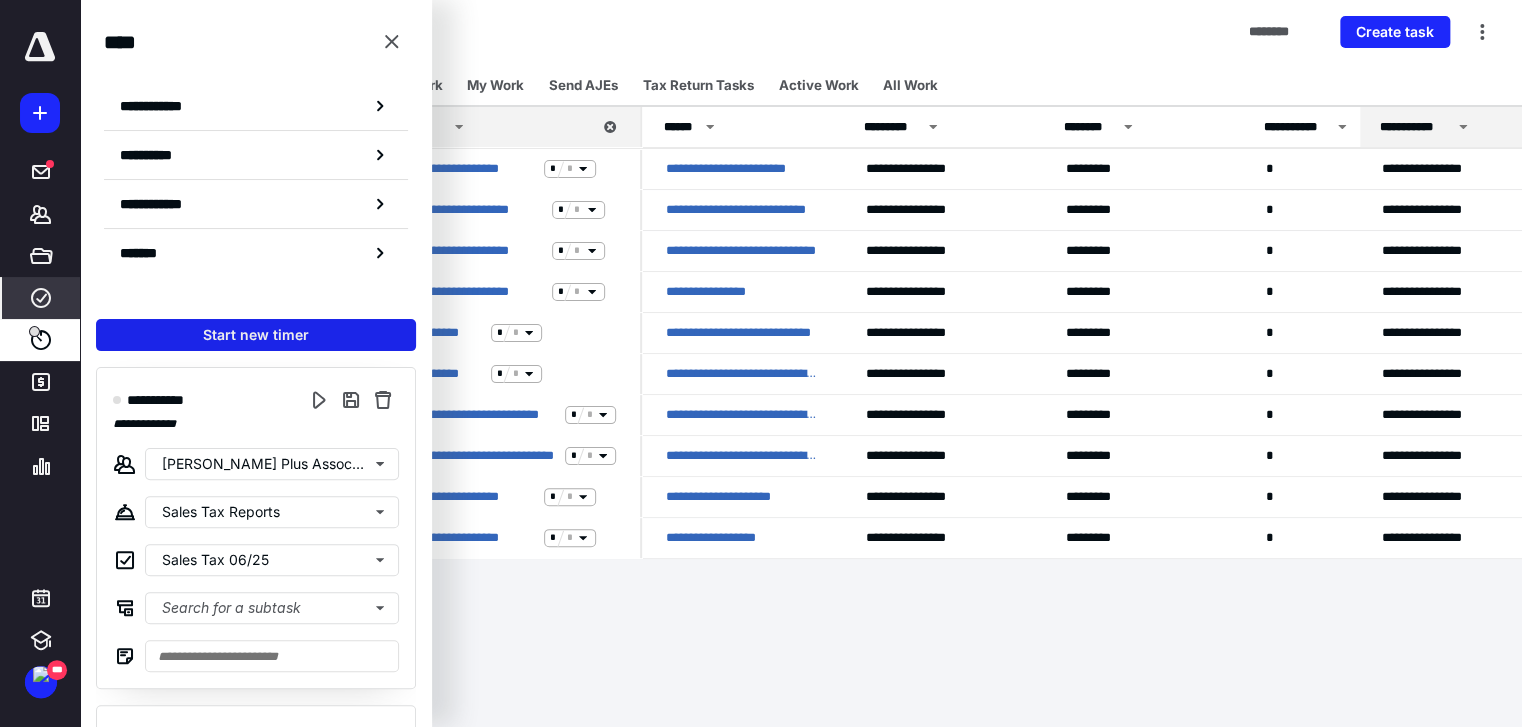click on "Start new timer" at bounding box center [256, 335] 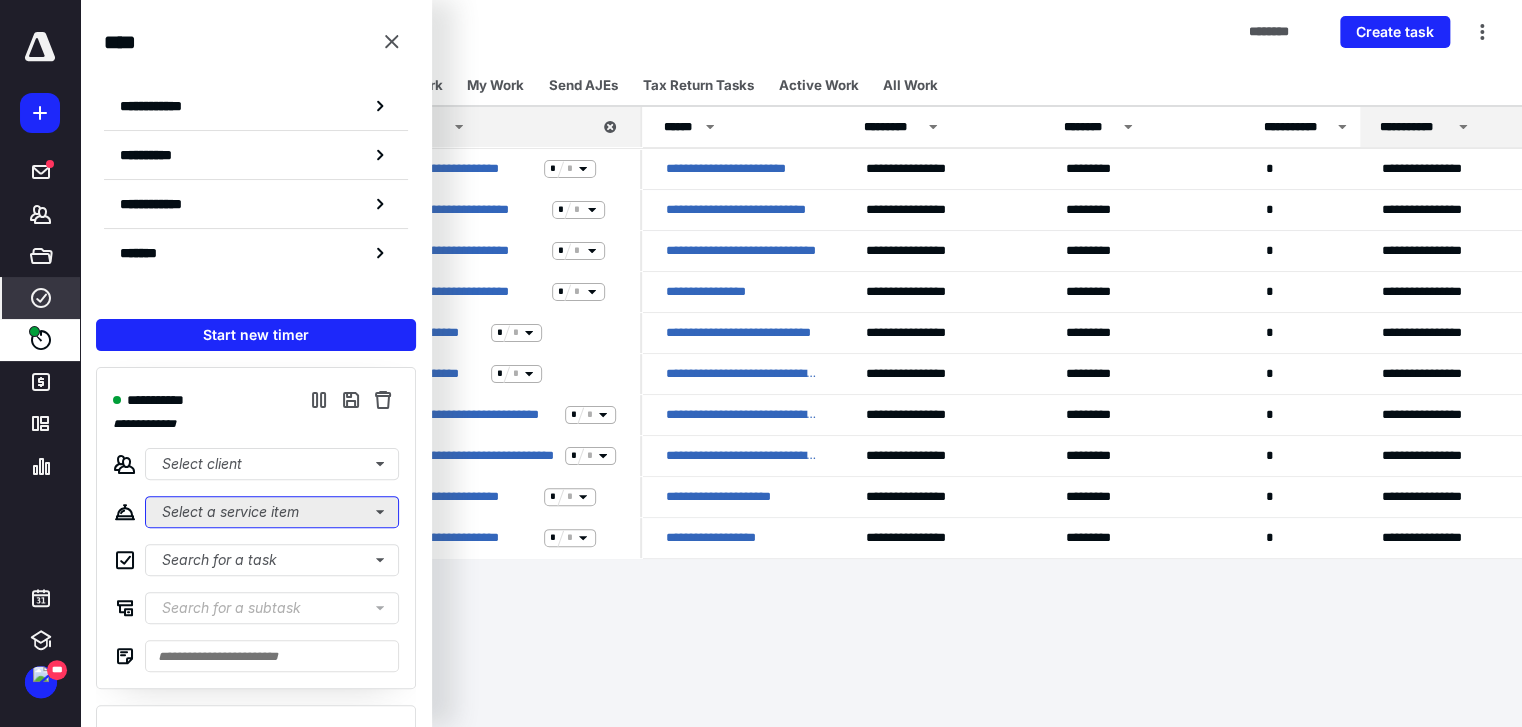 click on "Select a service item" at bounding box center (272, 512) 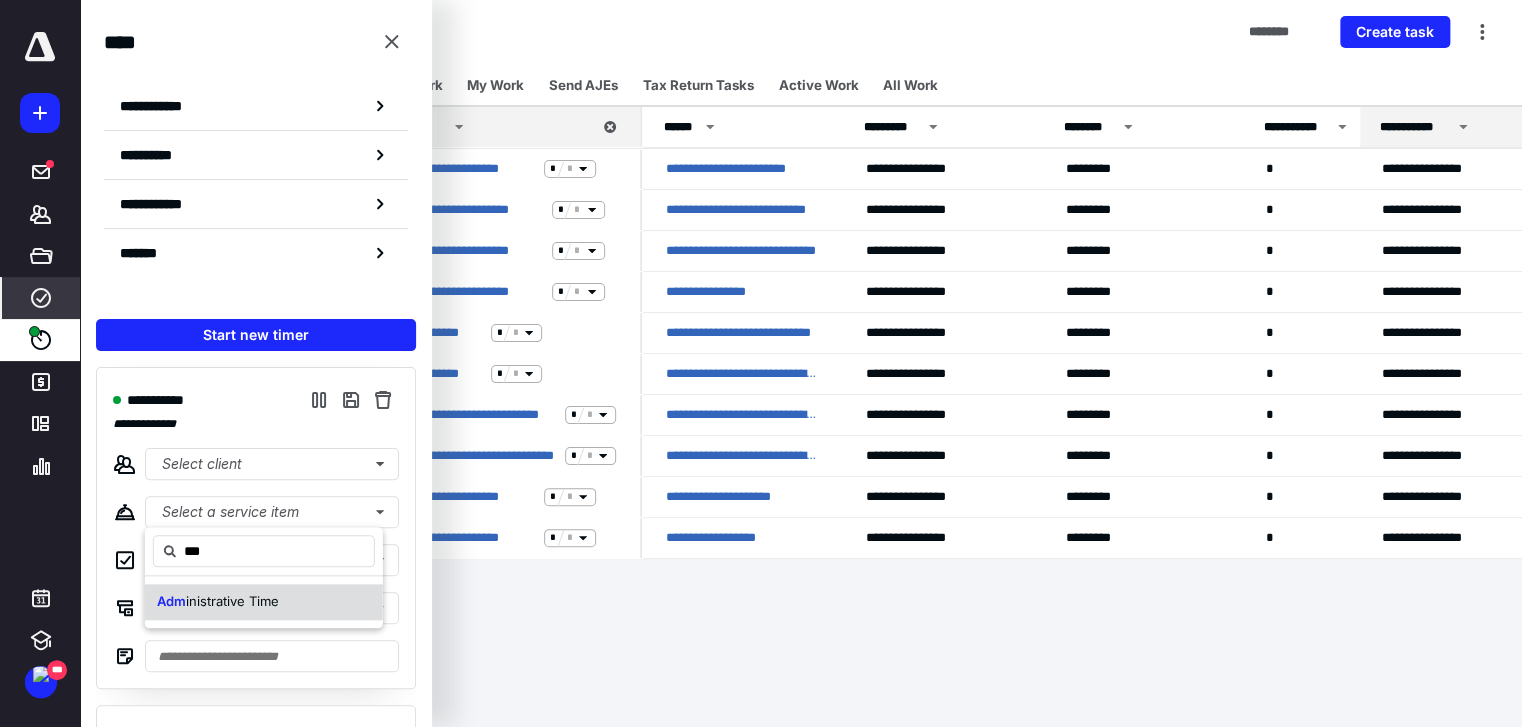 click on "inistrative Time" at bounding box center [232, 601] 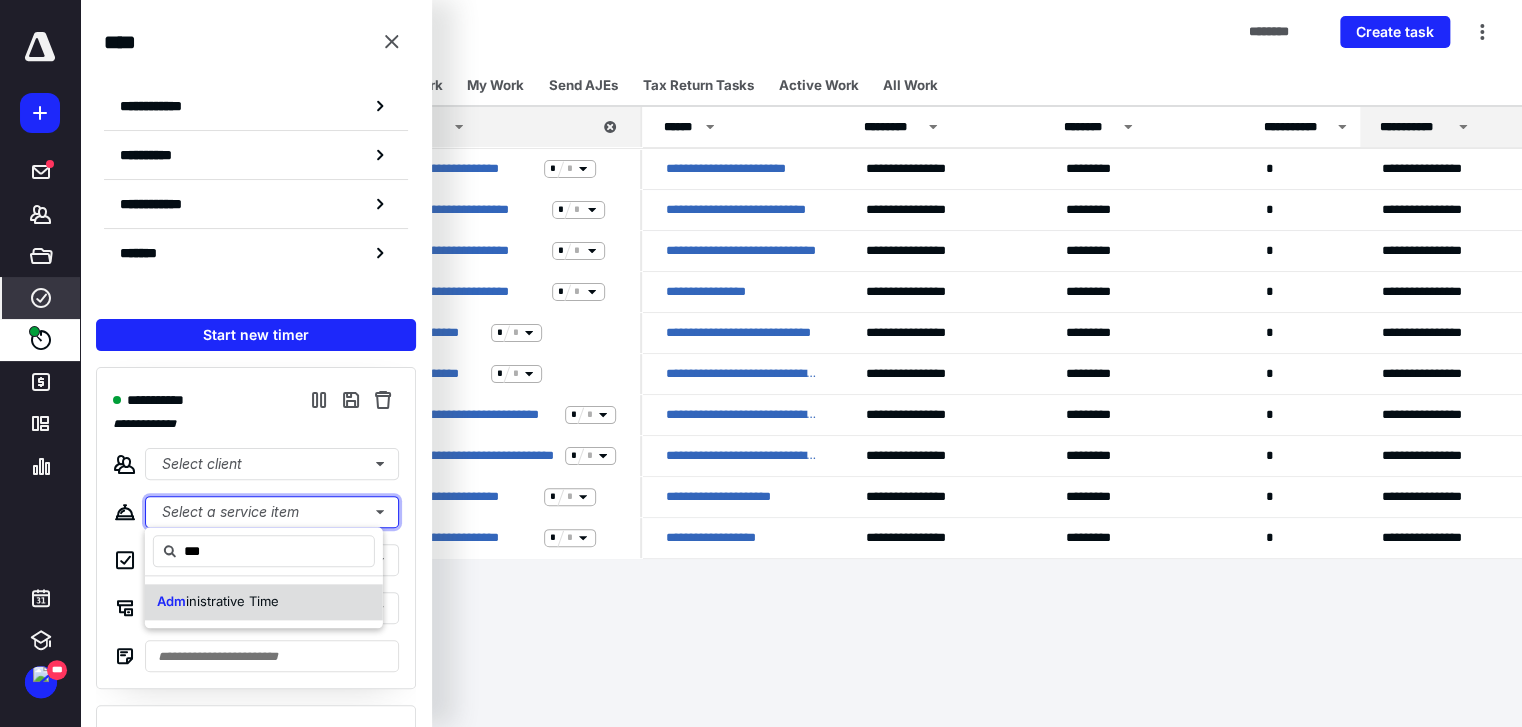 type 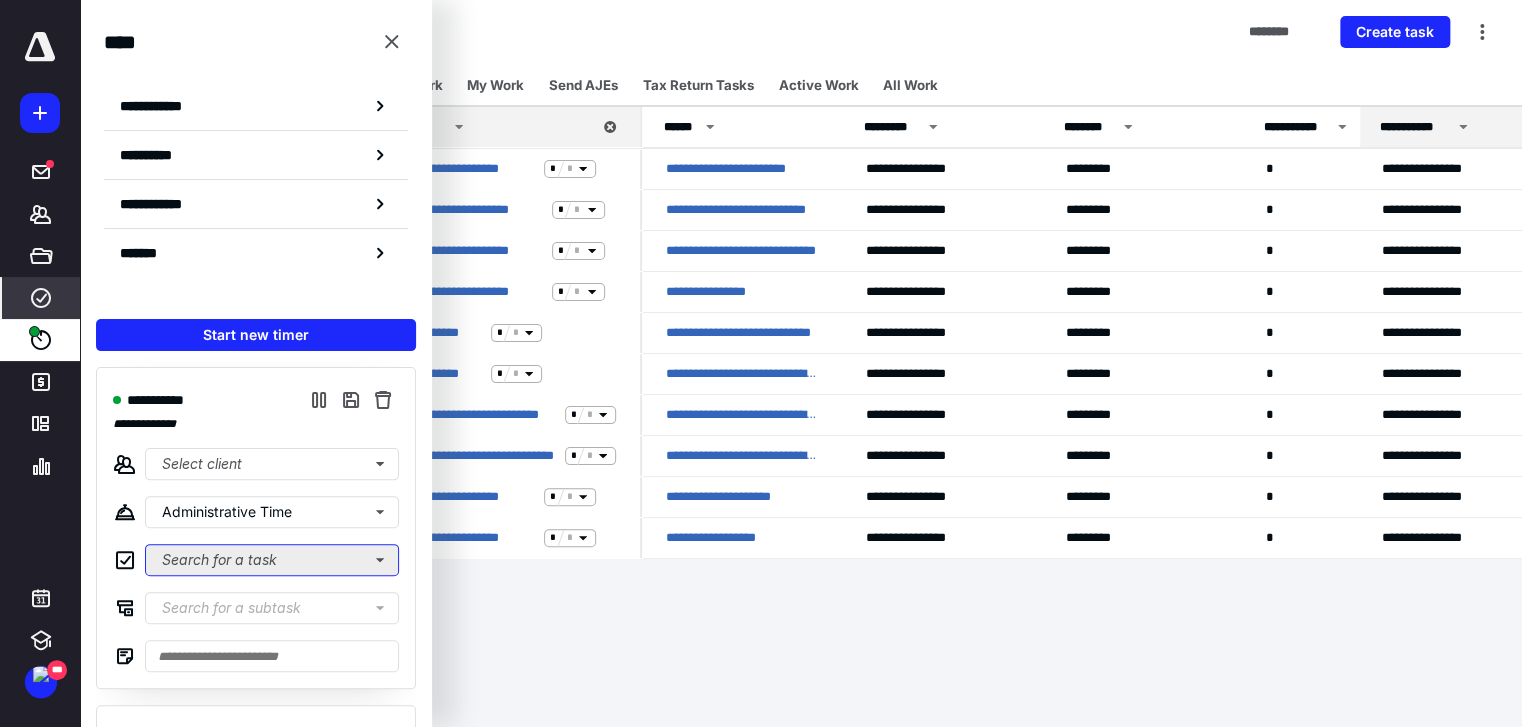 click on "Search for a task" at bounding box center (272, 560) 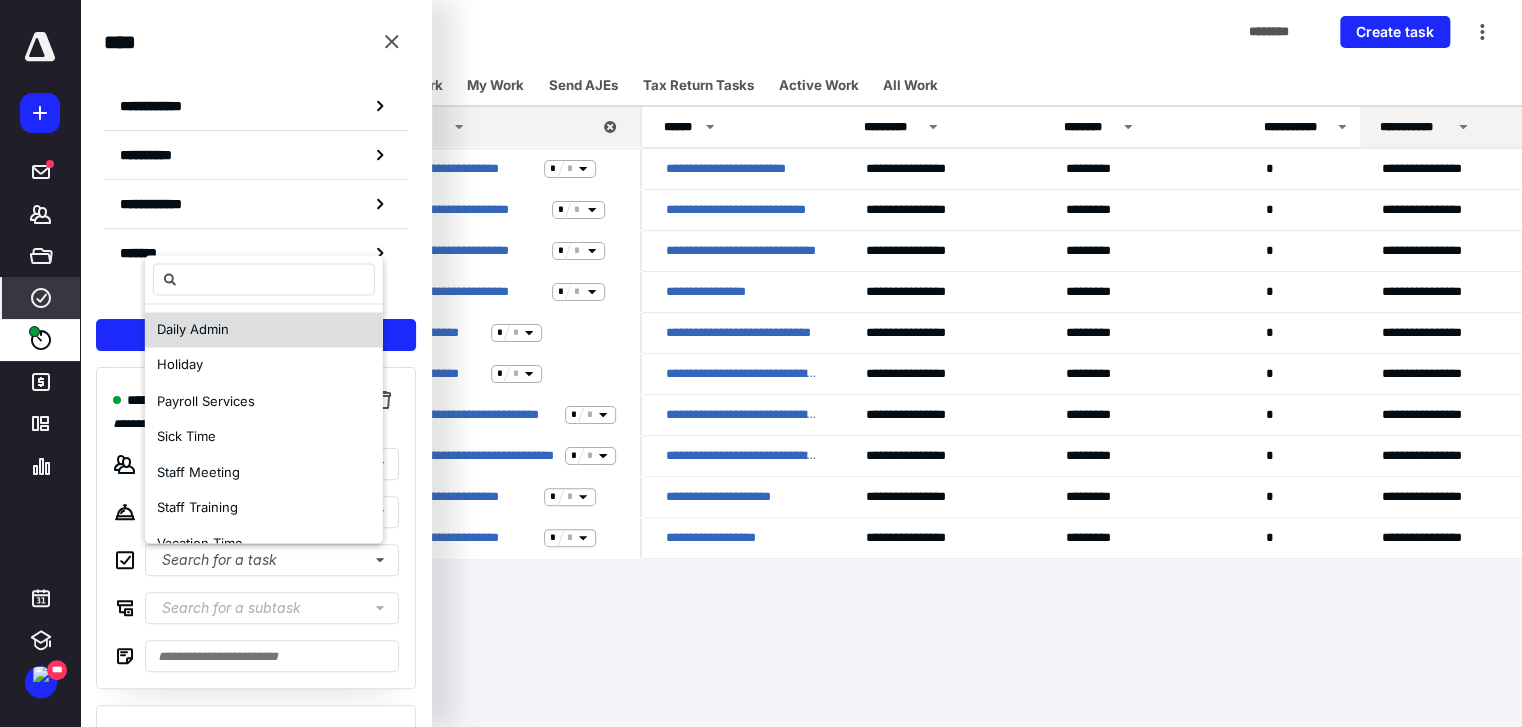 click on "Daily Admin" at bounding box center [264, 330] 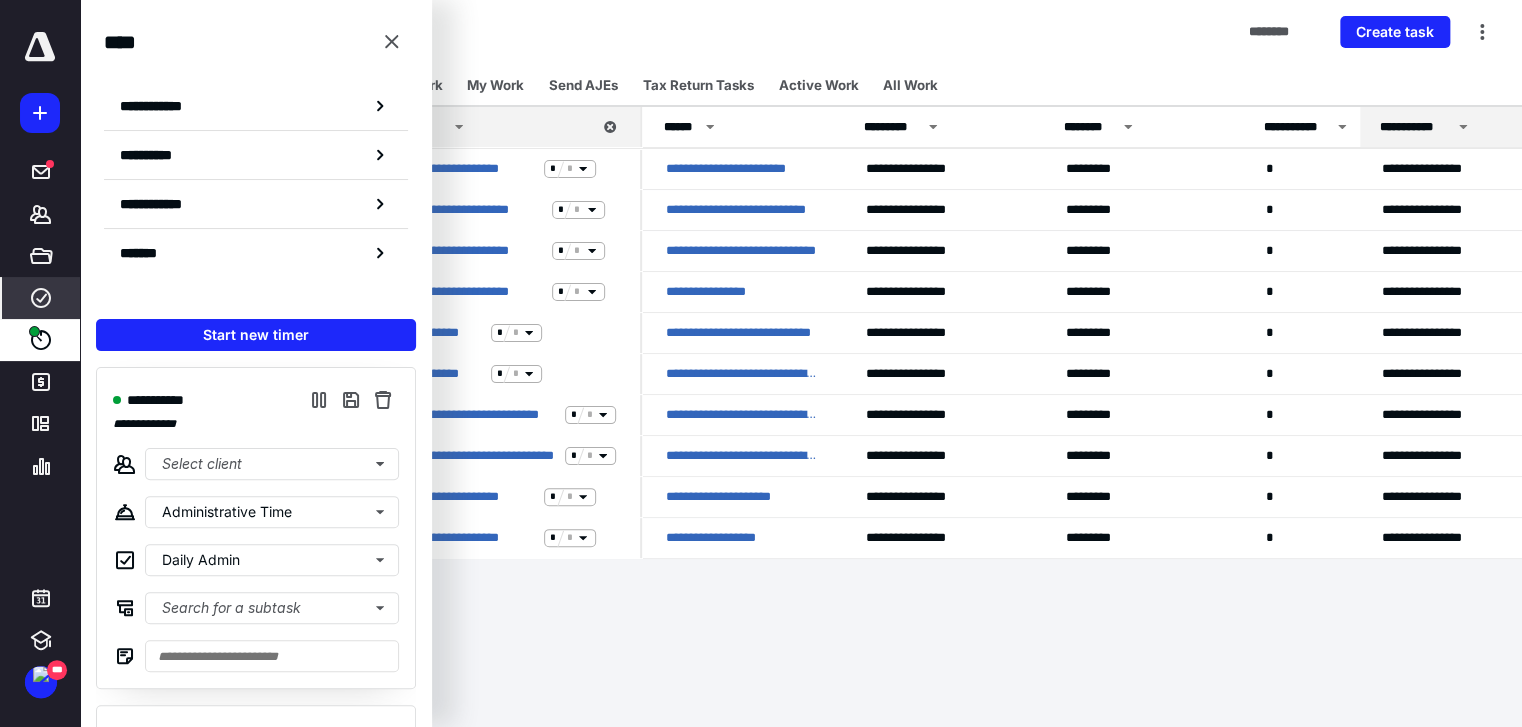click on "Tasks ******** Create task" at bounding box center (801, 32) 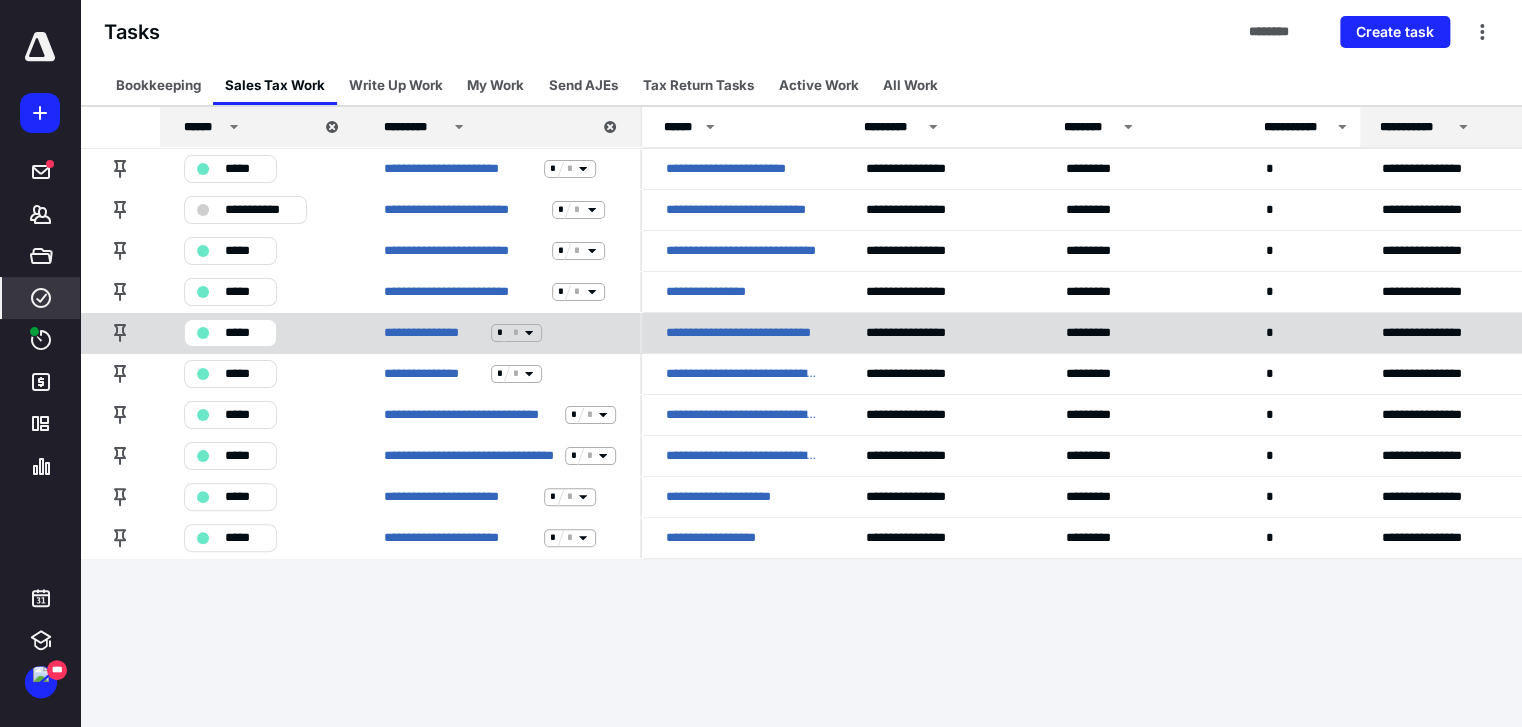 click on "*****" at bounding box center (244, 333) 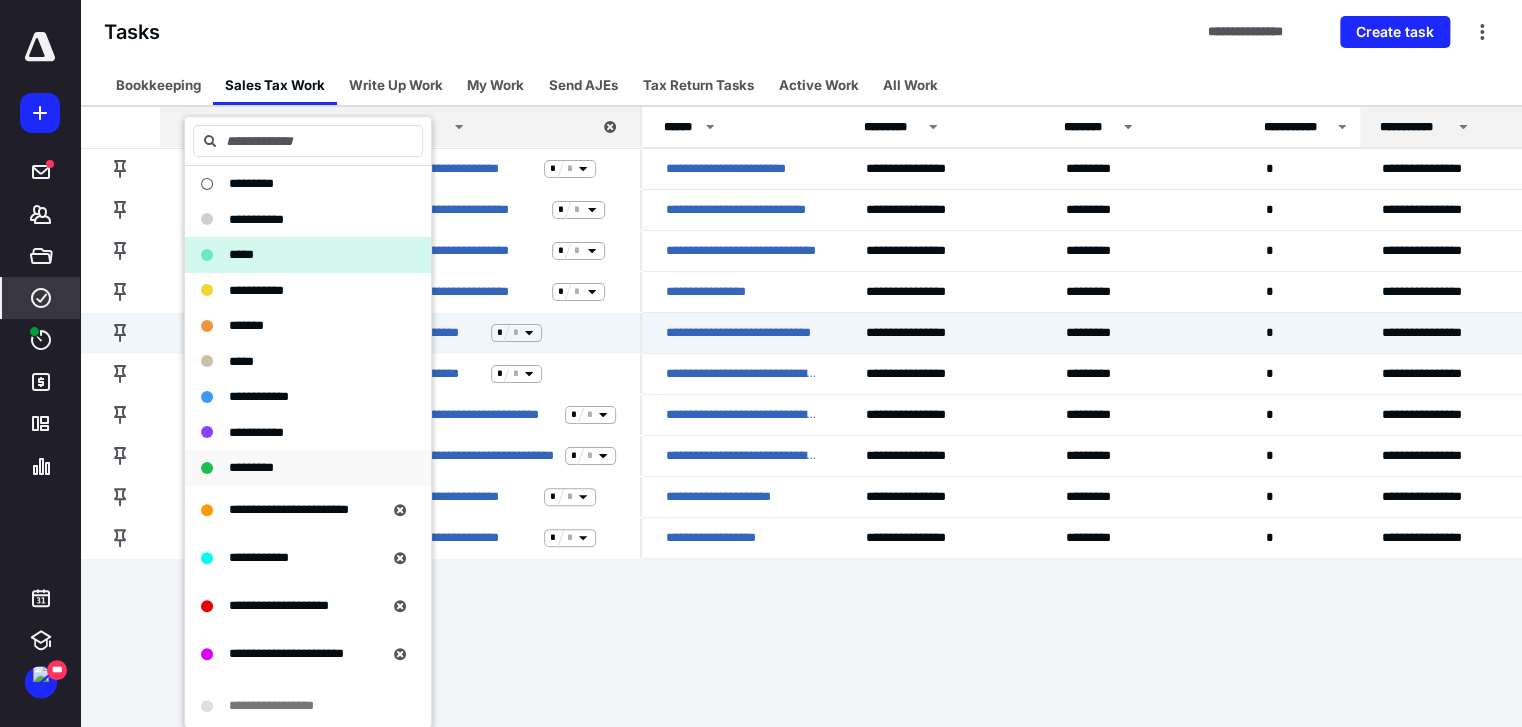 click on "*********" at bounding box center (251, 467) 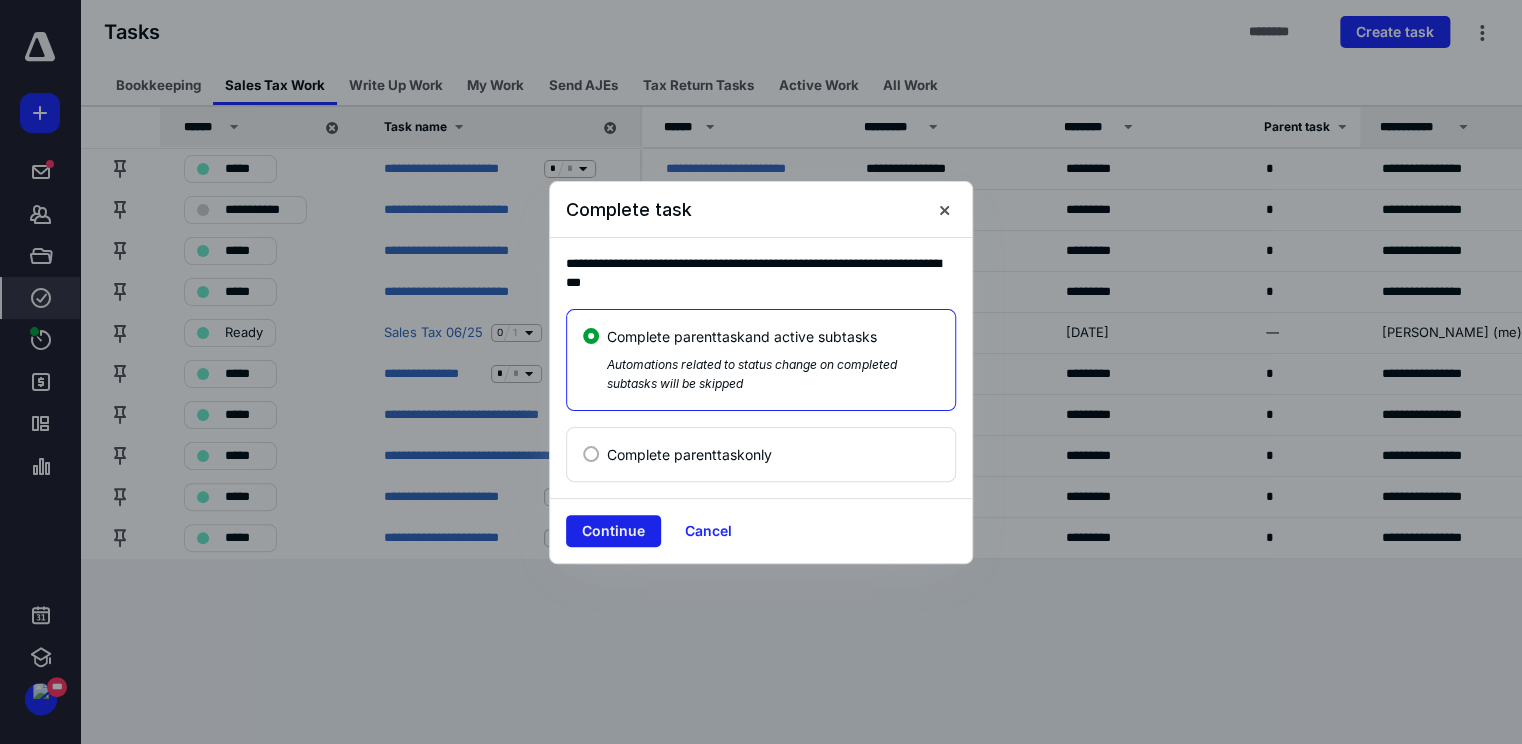 click on "Continue" at bounding box center (613, 531) 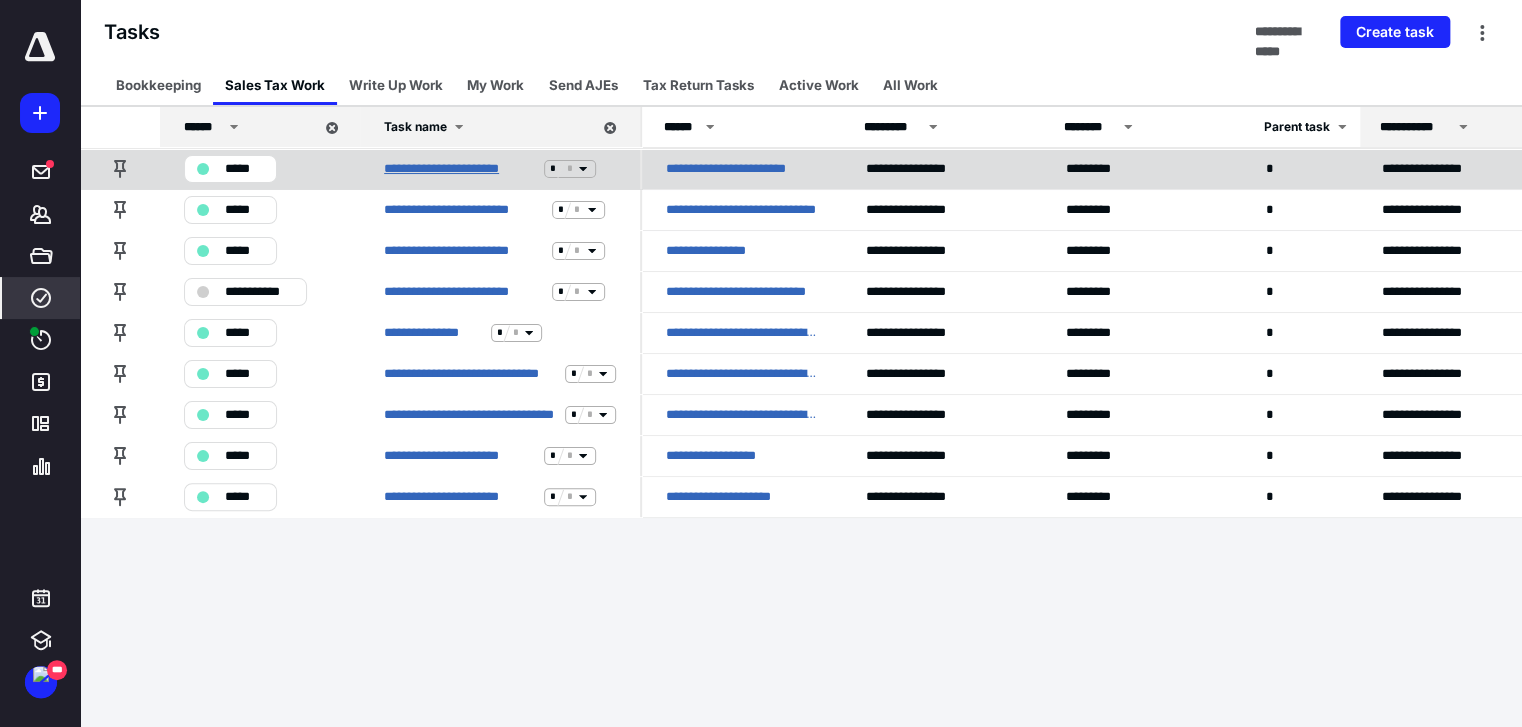 click on "**********" at bounding box center (460, 169) 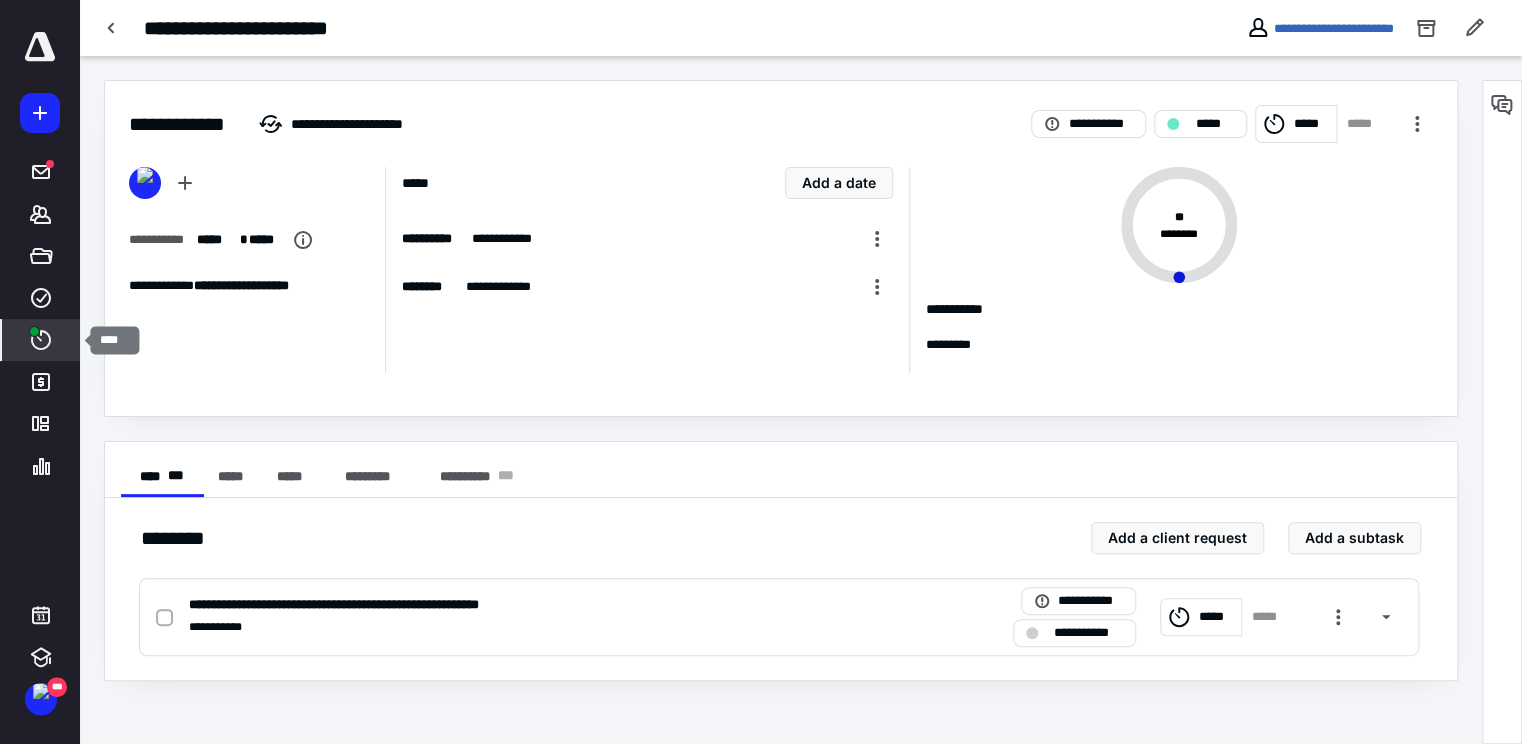 click 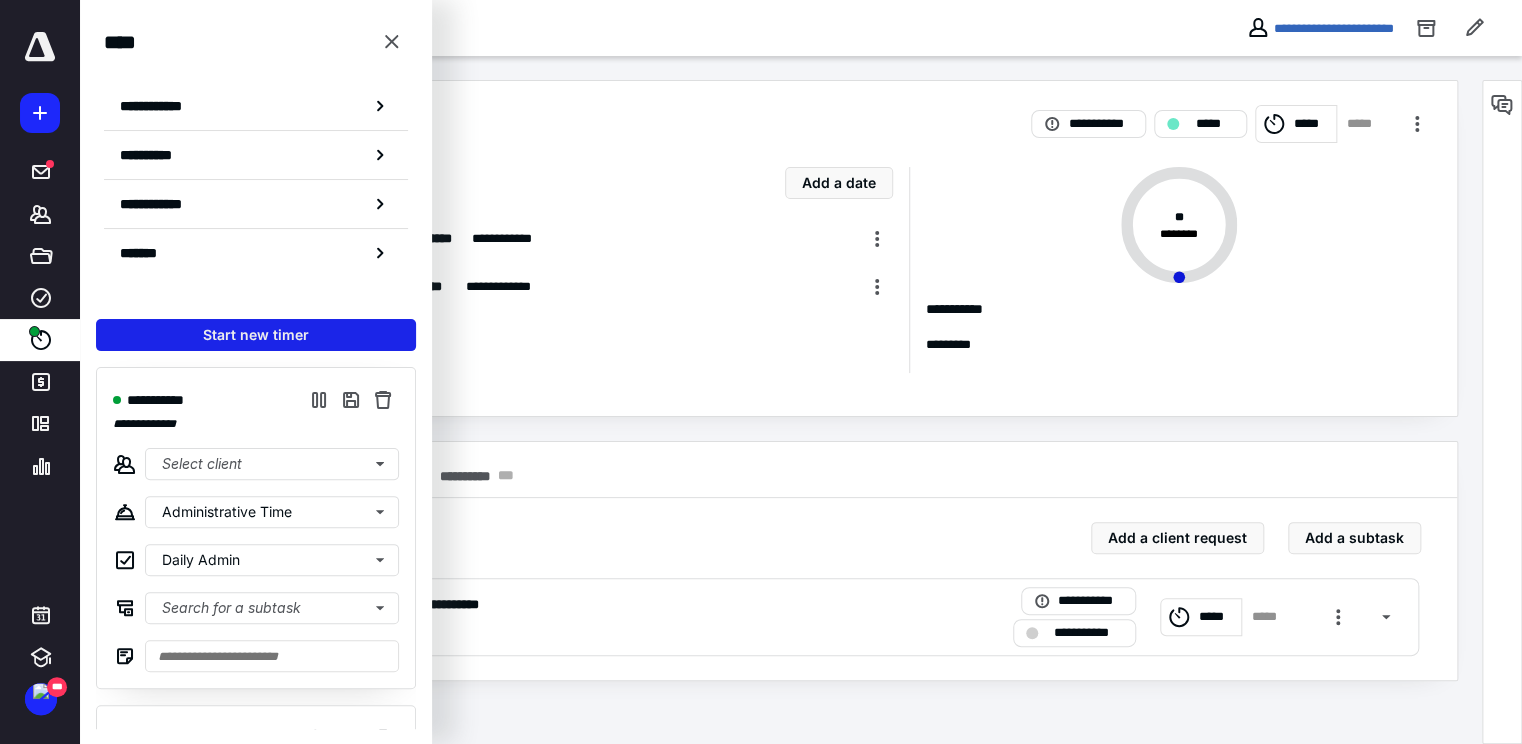 click on "Start new timer" at bounding box center [256, 335] 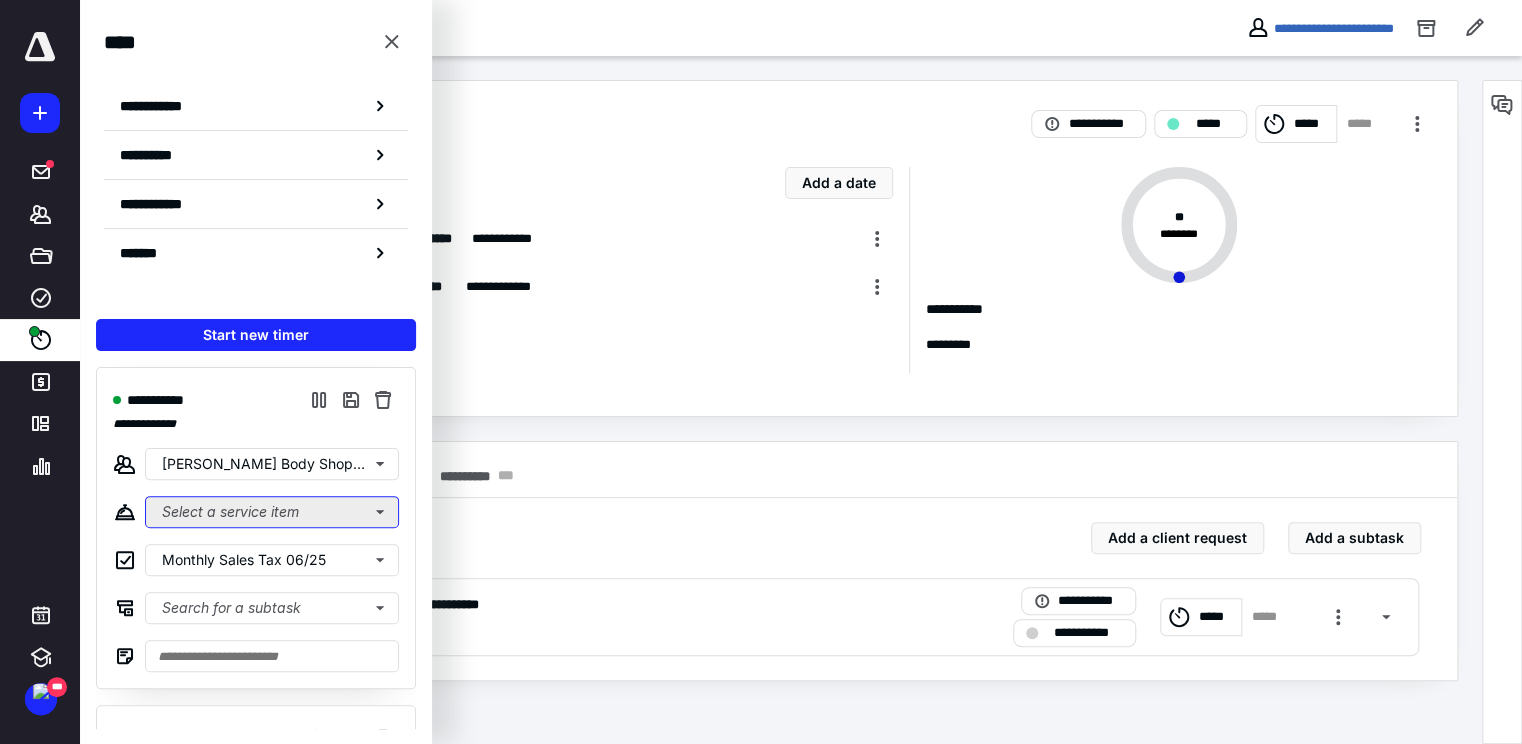 click on "Select a service item" at bounding box center [272, 512] 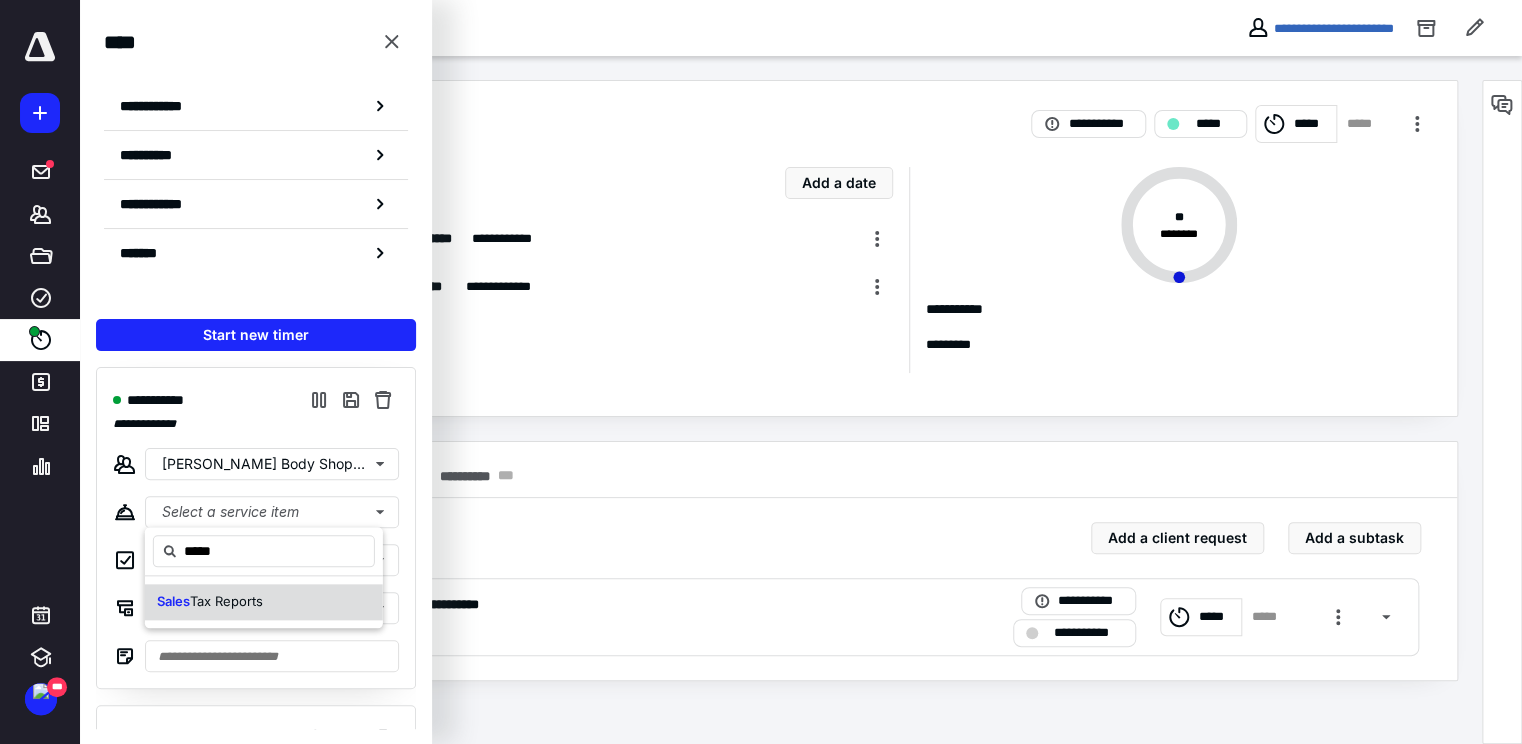 click on "Tax Reports" at bounding box center [226, 601] 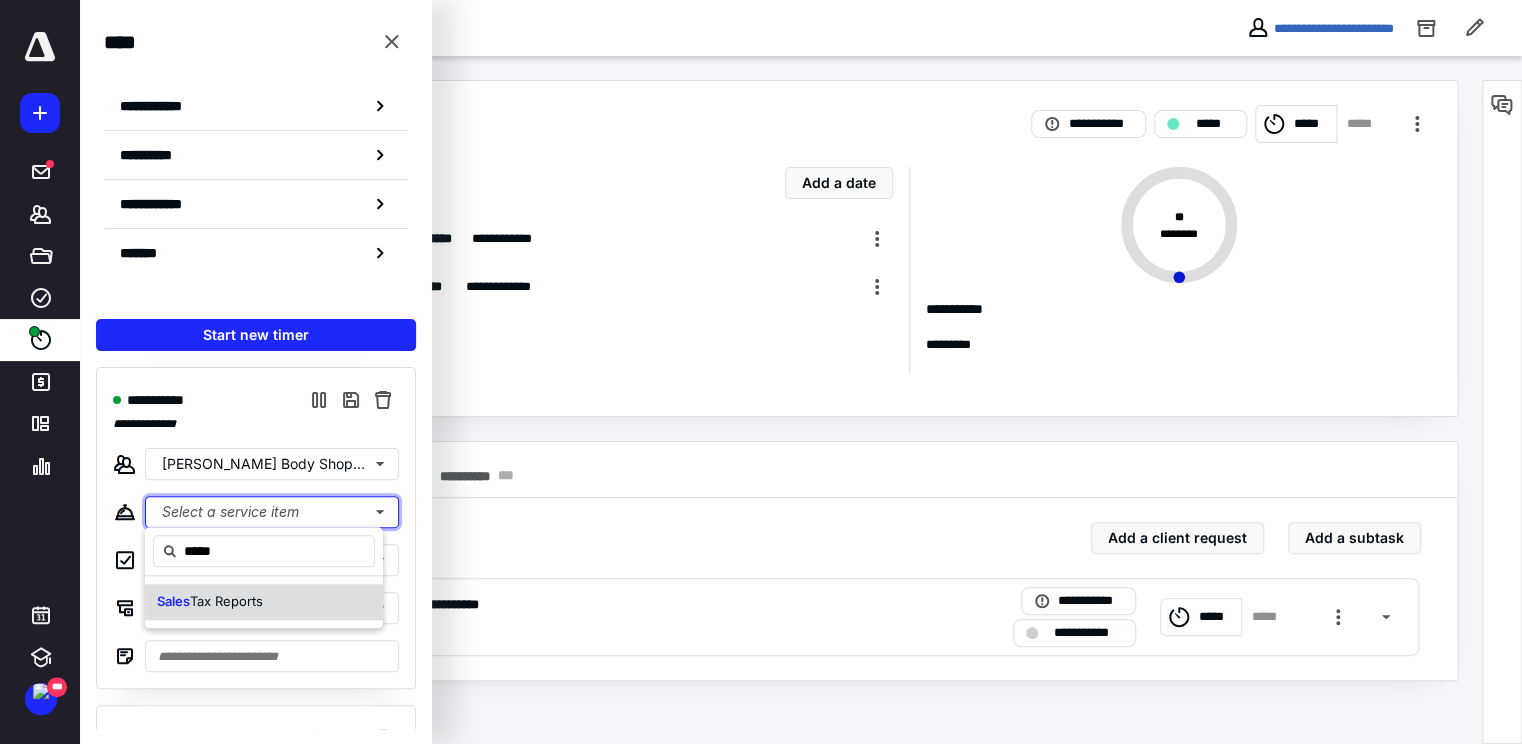 type 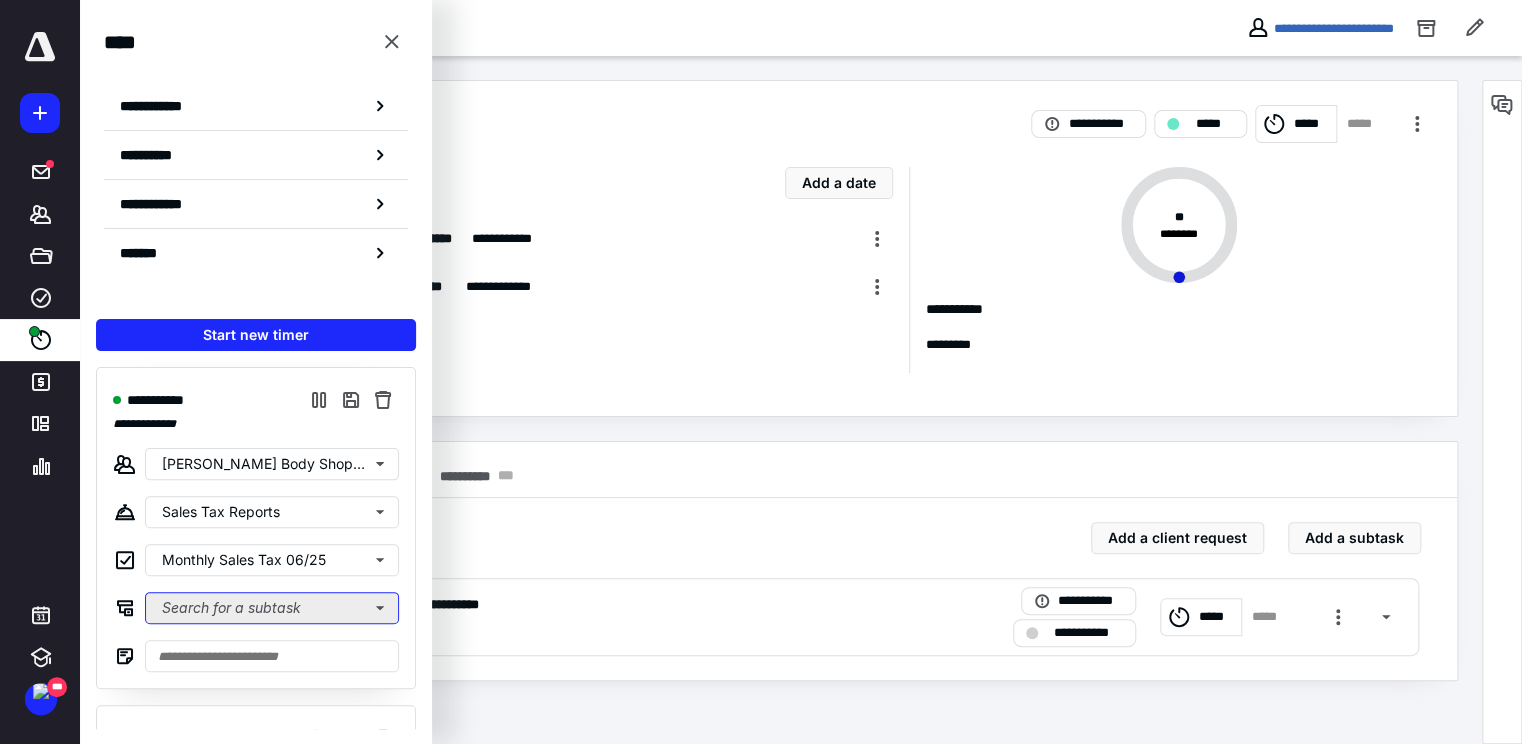 click on "Search for a subtask" at bounding box center (272, 608) 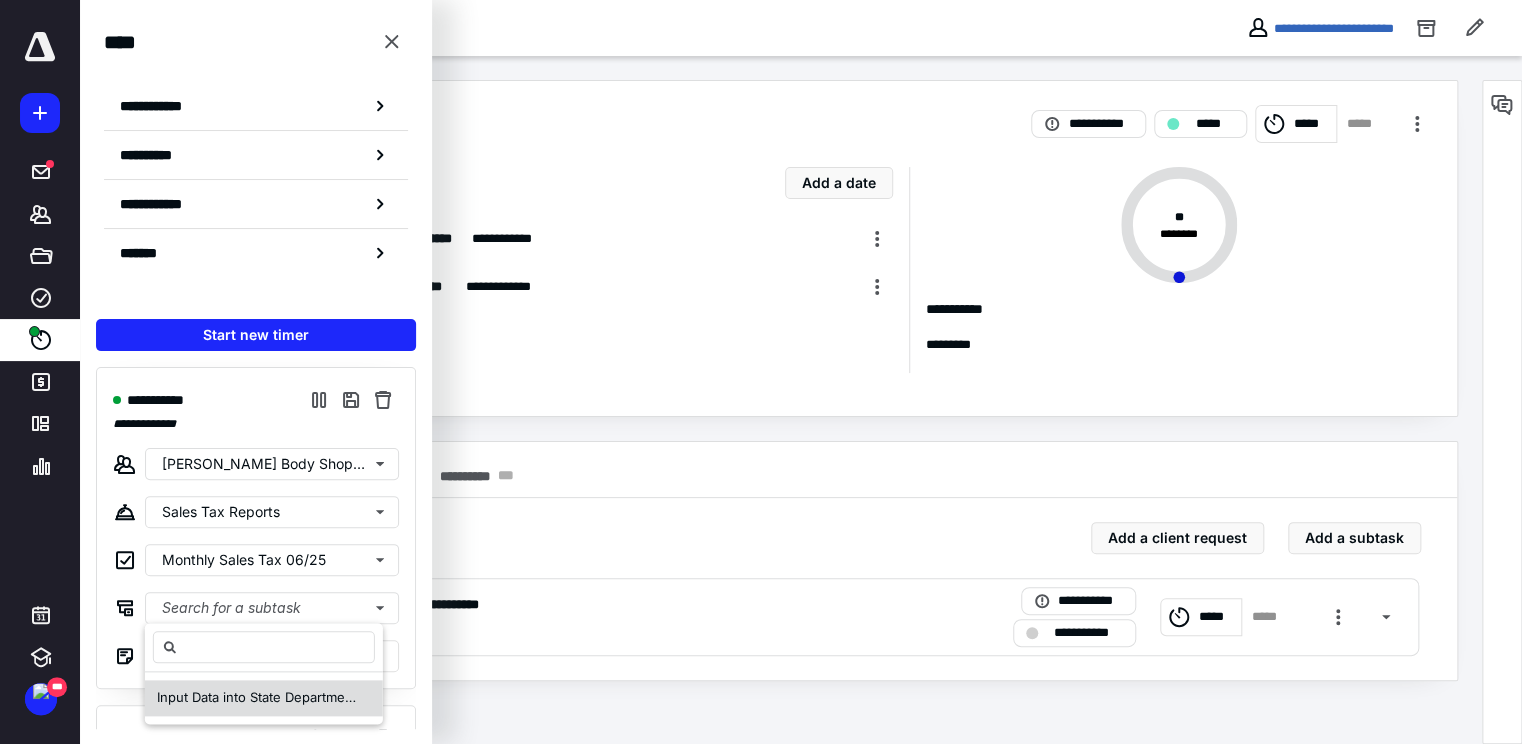 click on "Input Data into State Department of Revenue Service Portal" at bounding box center [339, 697] 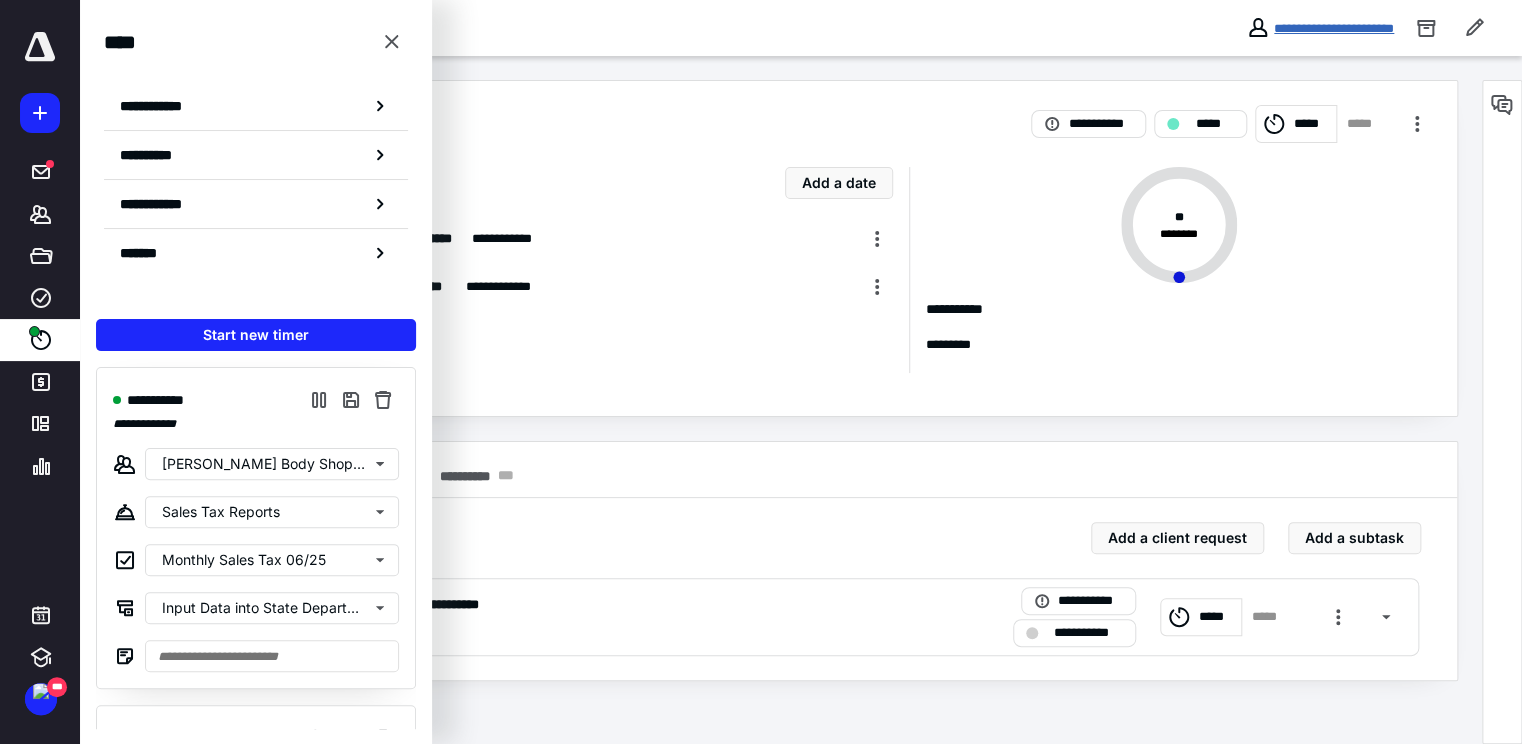 click on "**********" at bounding box center (1334, 28) 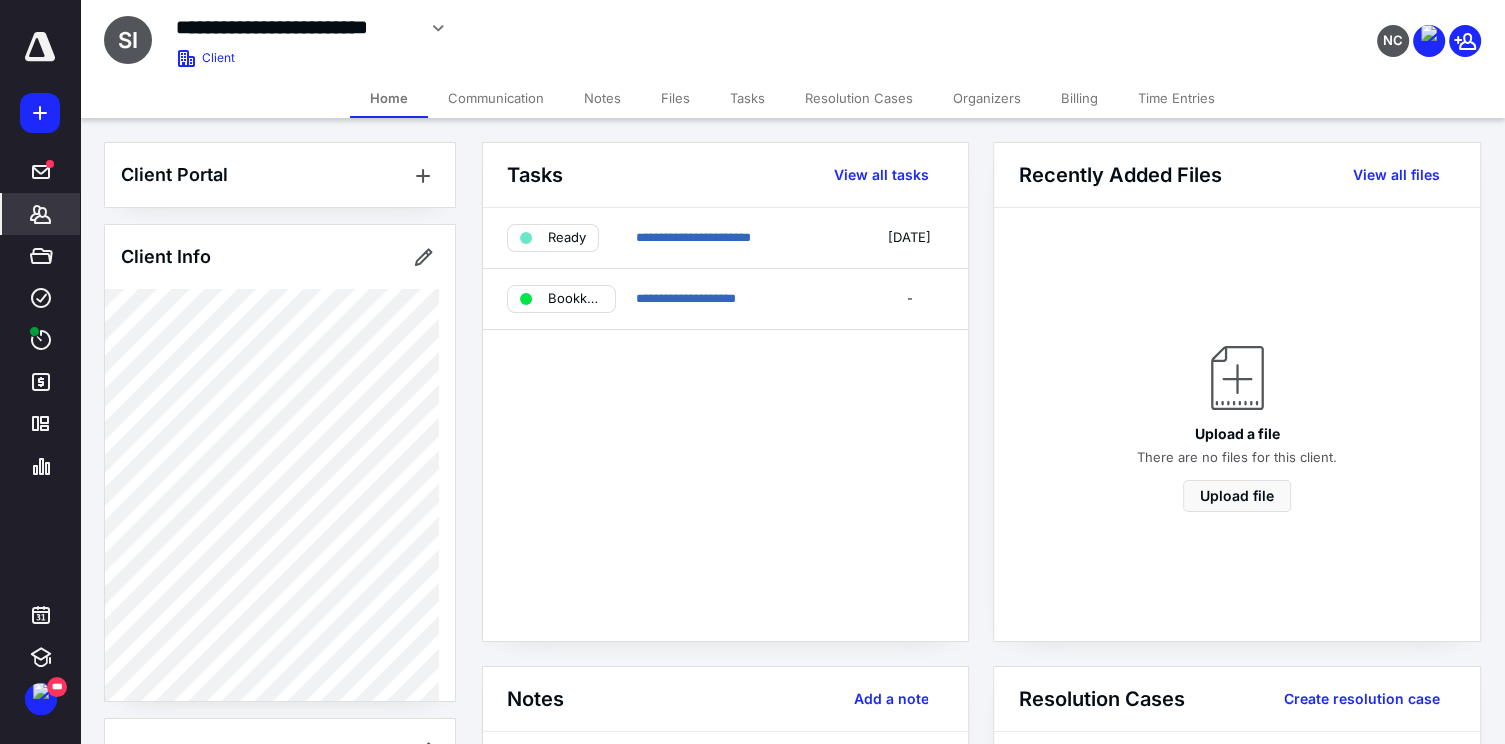 click on "Notes" at bounding box center (602, 98) 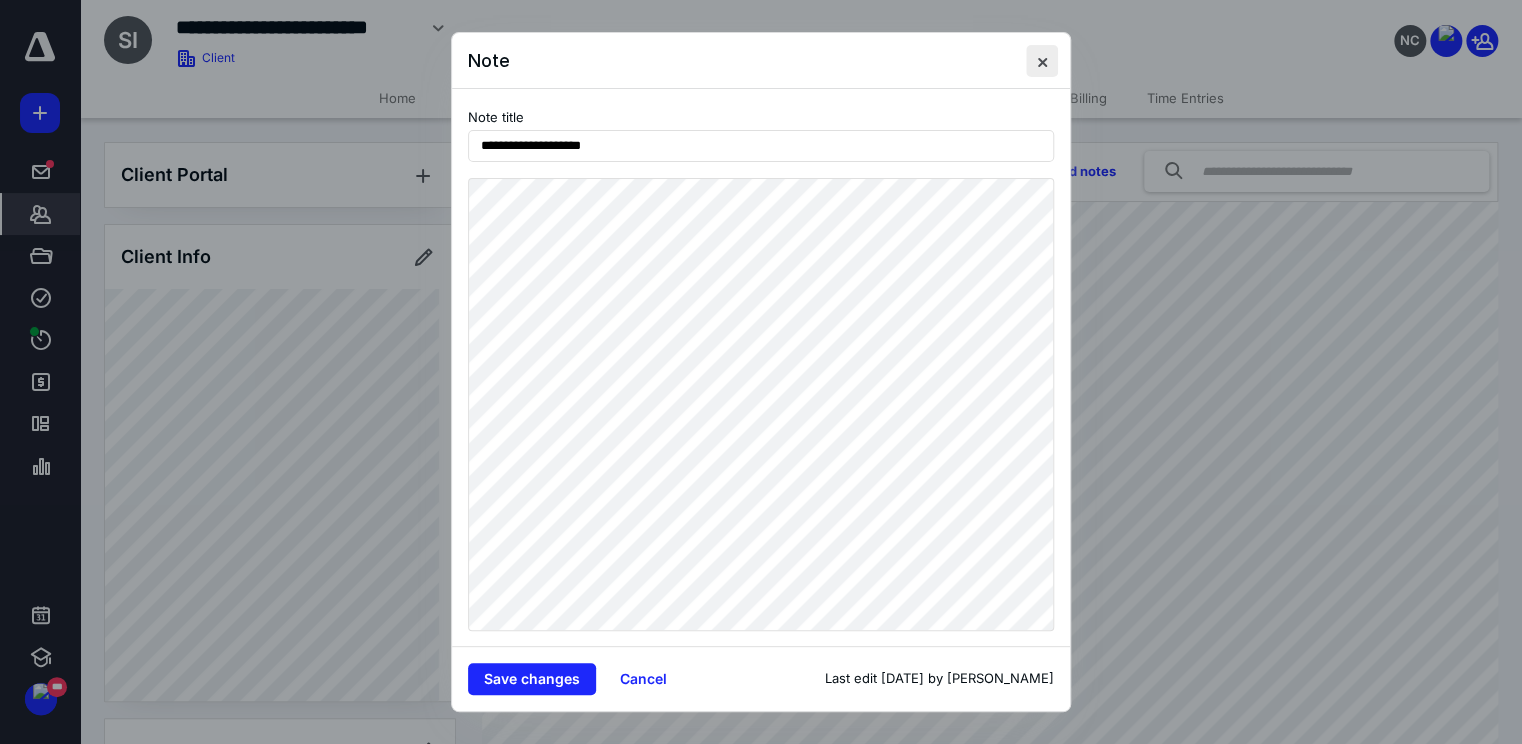 click at bounding box center (1042, 61) 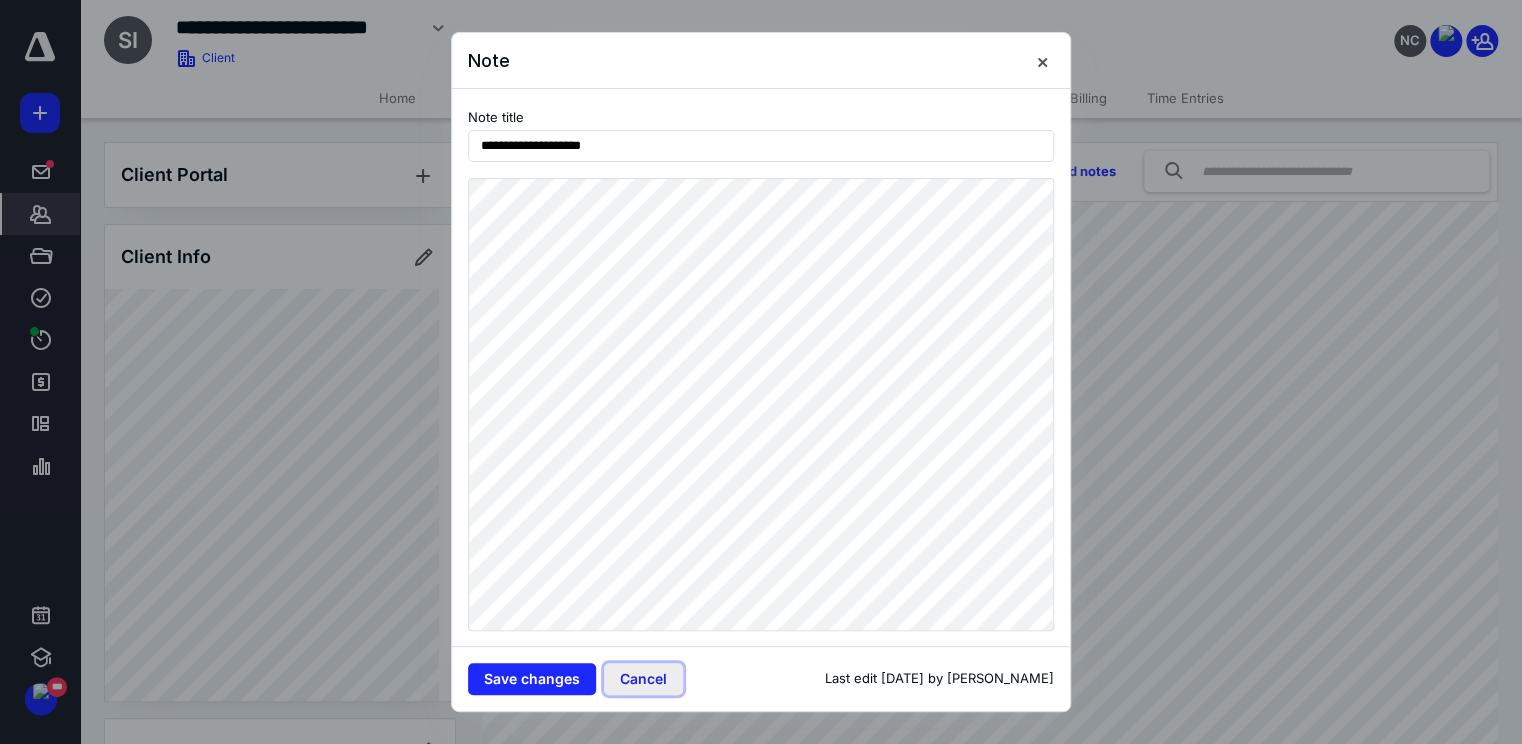 click on "Cancel" at bounding box center [643, 679] 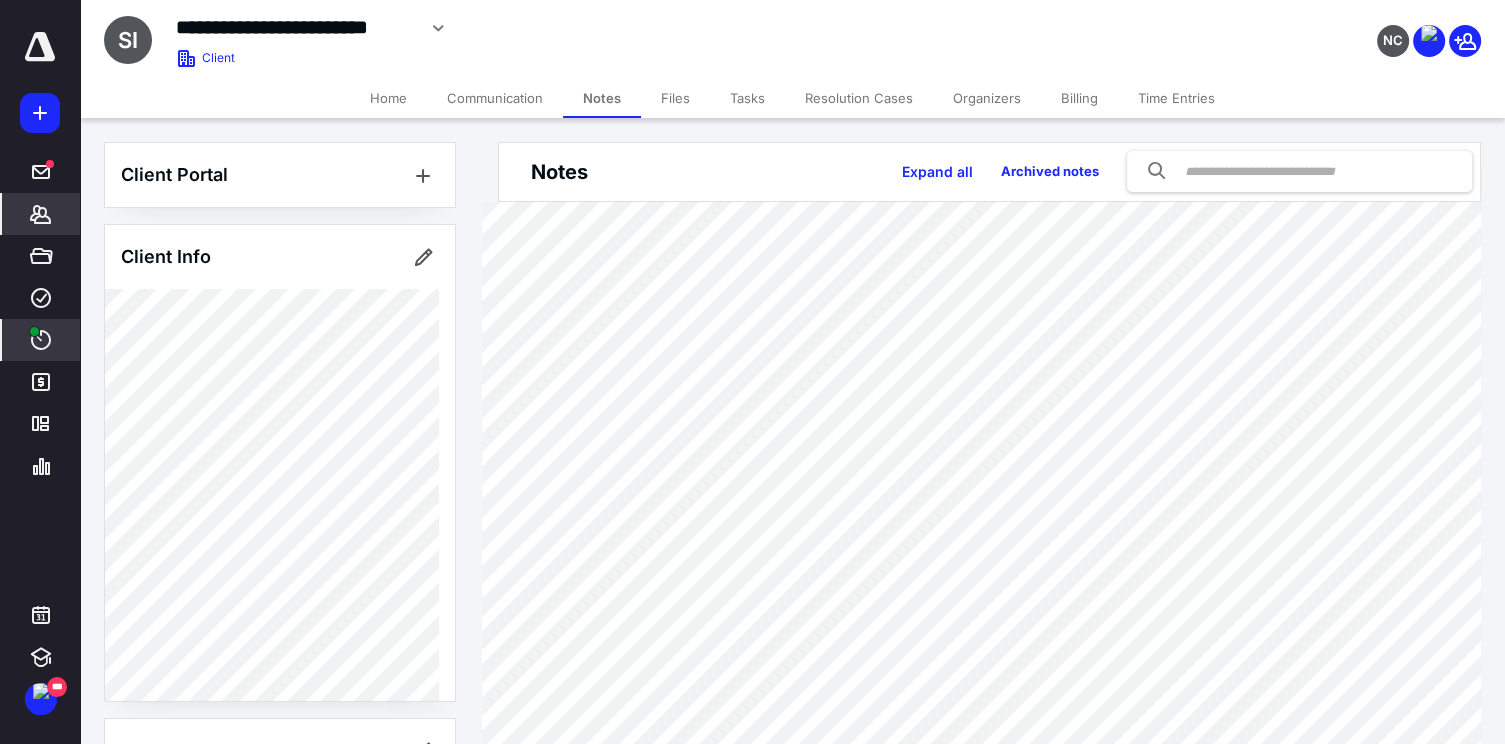 click 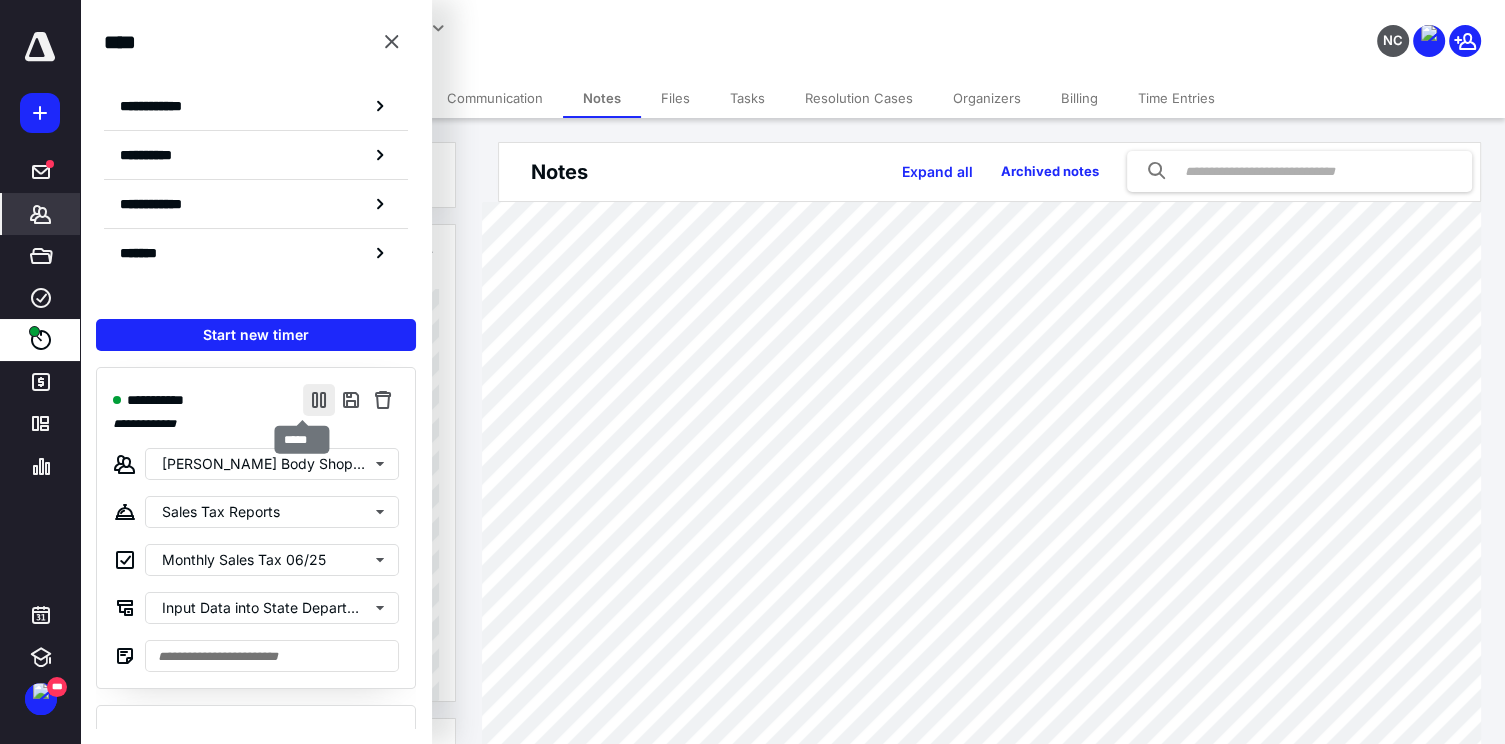 click at bounding box center [319, 400] 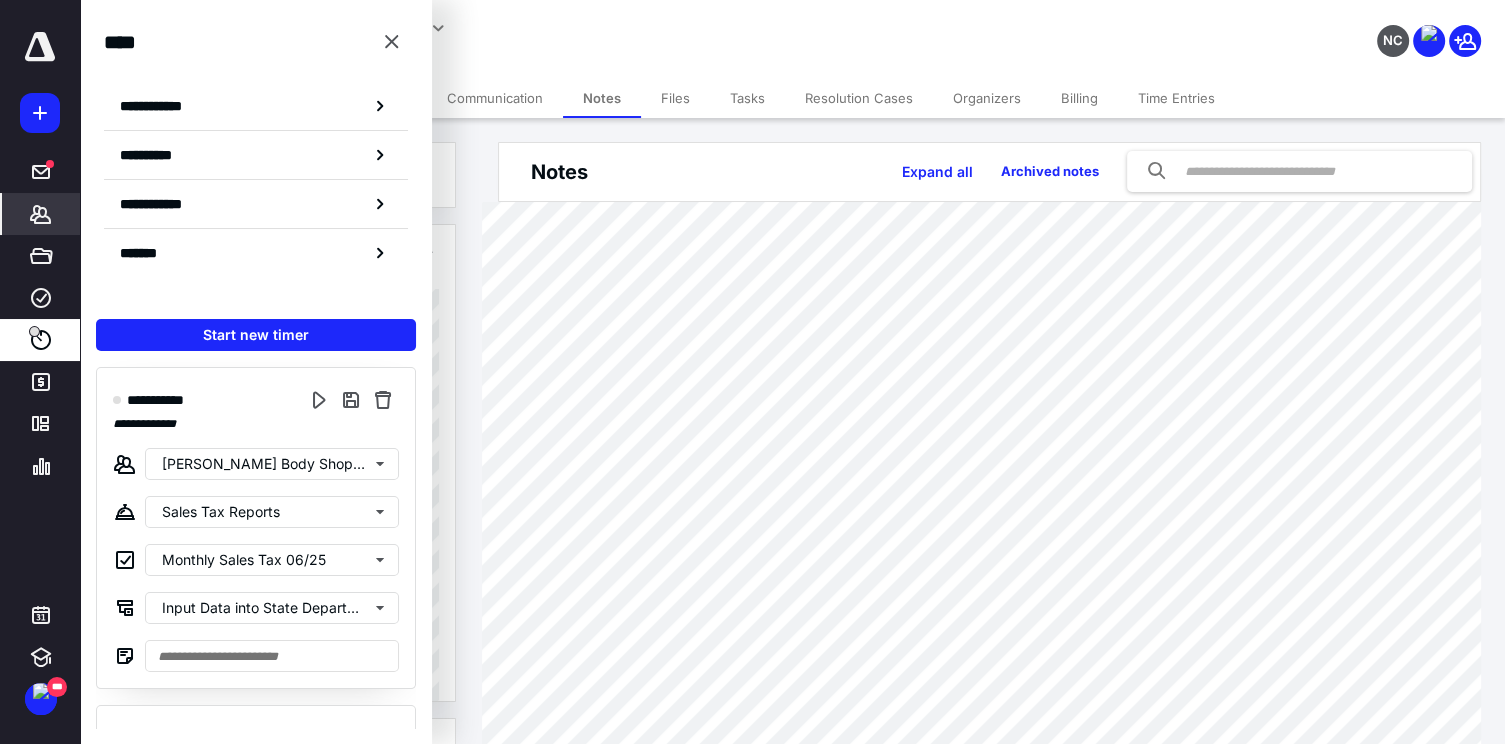 type 